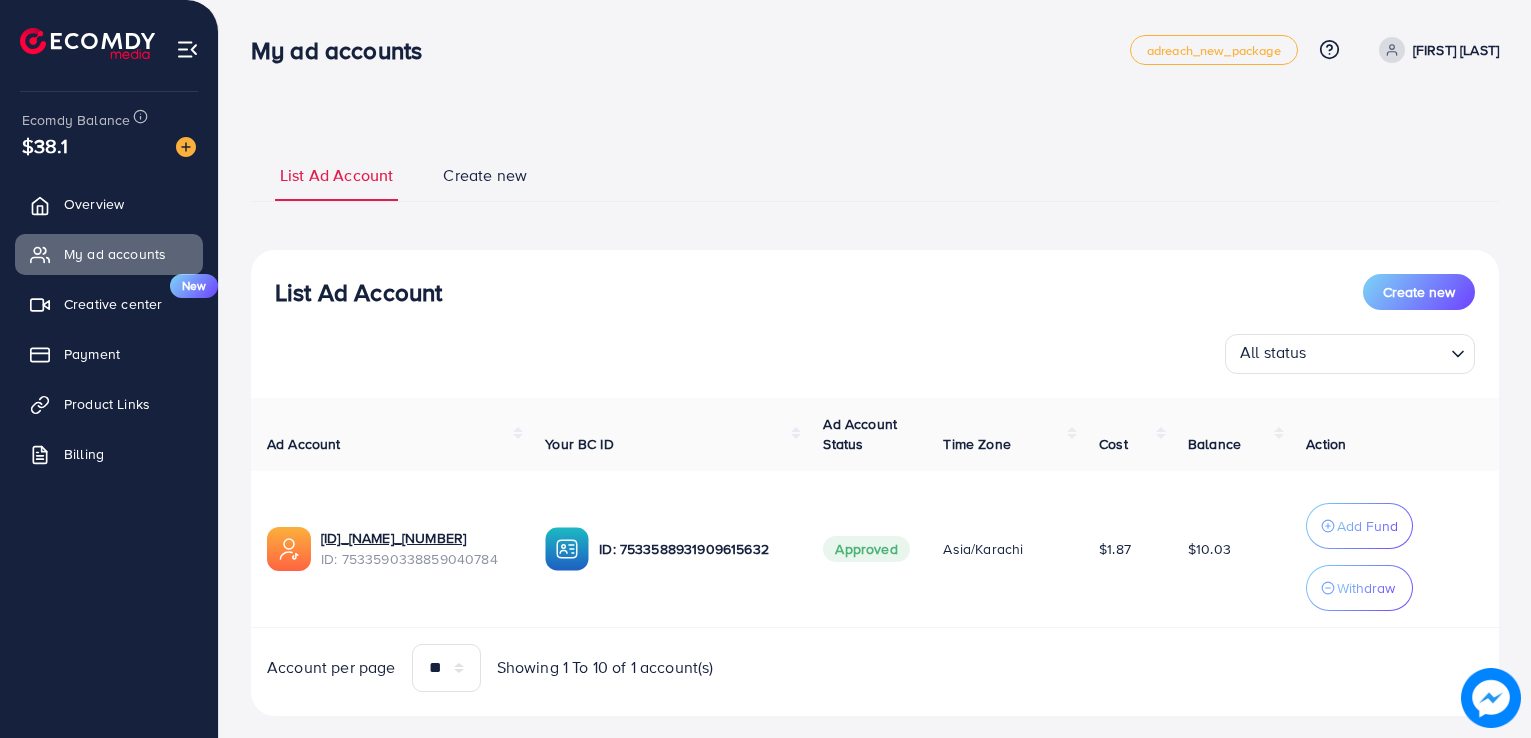 scroll, scrollTop: 32, scrollLeft: 0, axis: vertical 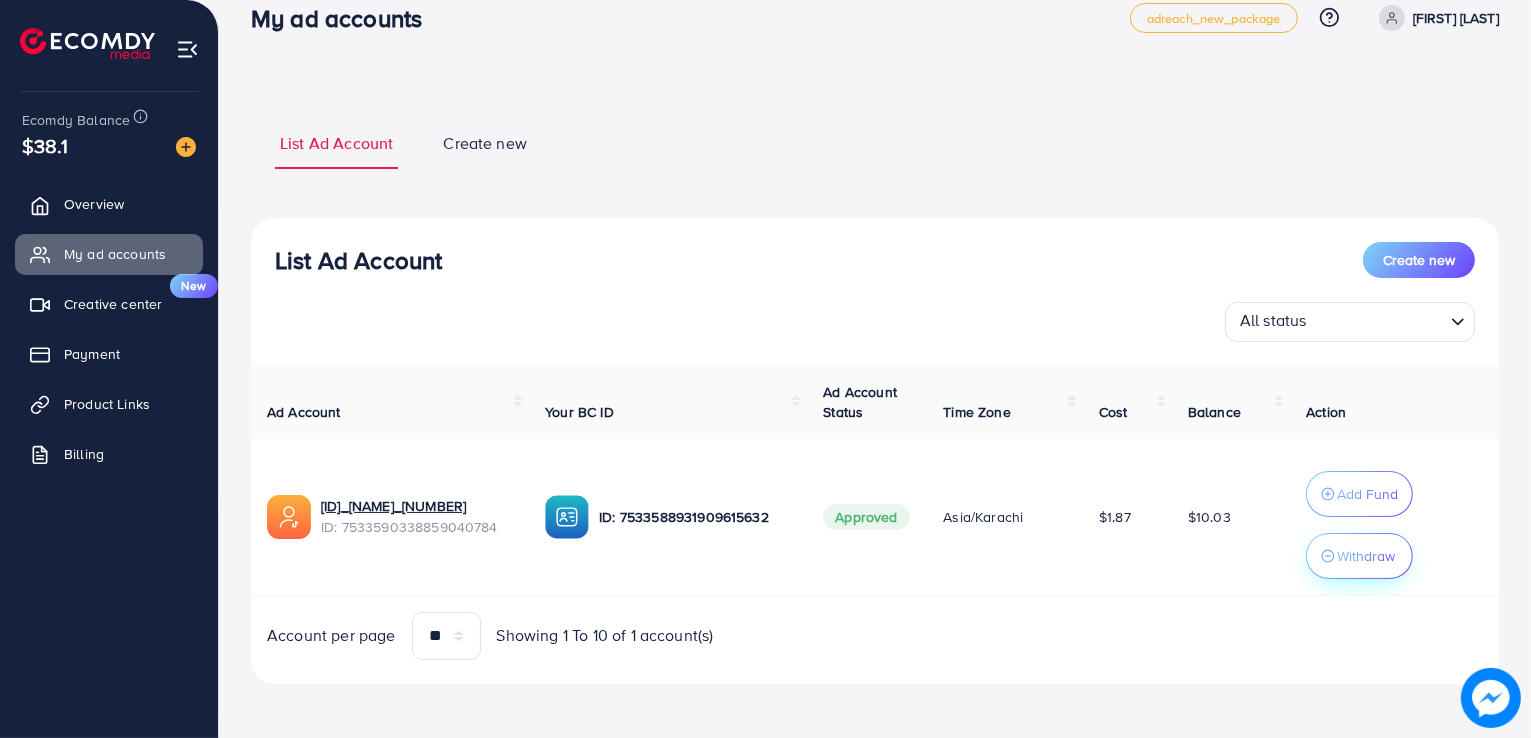 click on "Withdraw" at bounding box center [1359, 556] 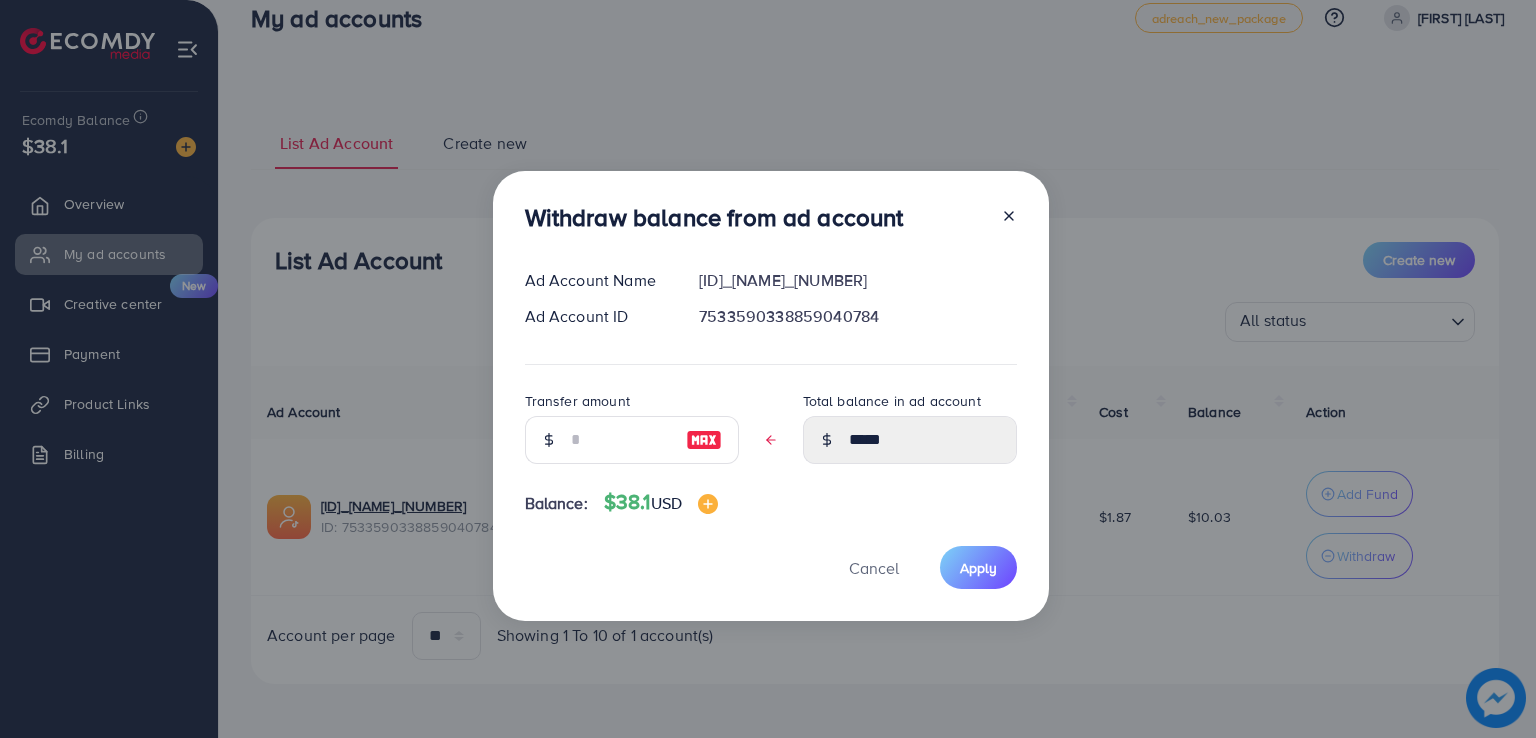 click at bounding box center (704, 440) 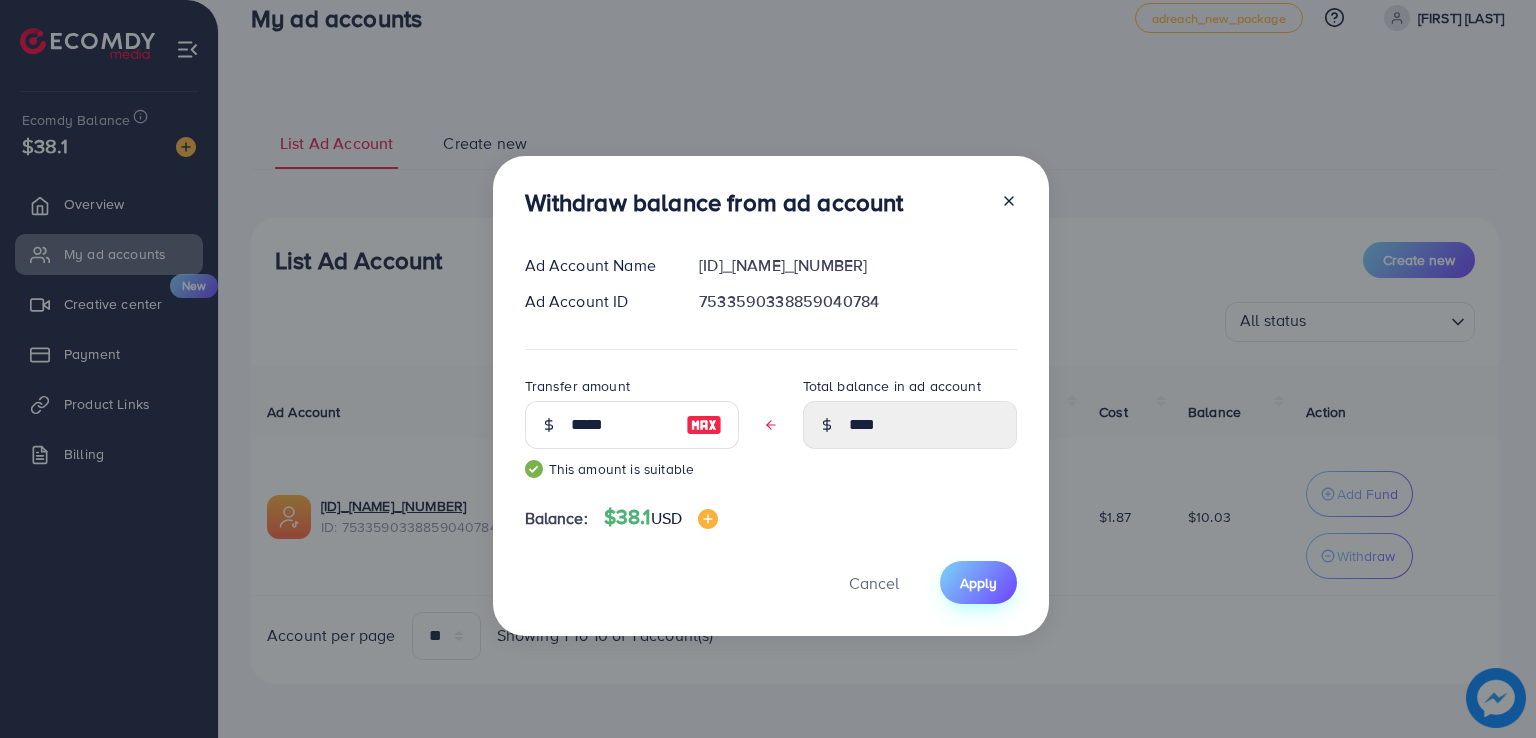 click on "Apply" at bounding box center (978, 582) 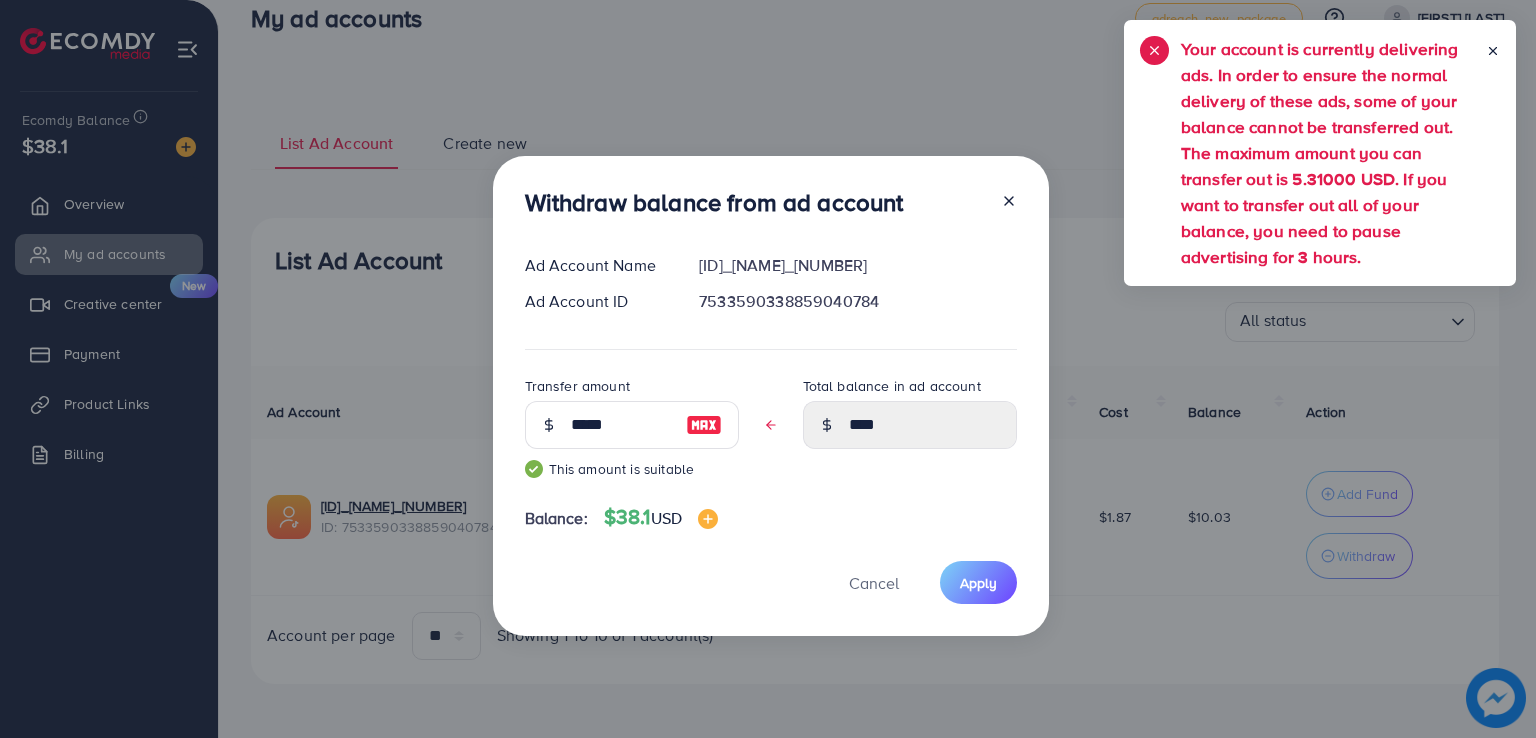click on "Your account is currently delivering ads. In order to ensure the normal delivery of these ads, some of your balance cannot be transferred out. The maximum amount you can transfer out is 5.31000 USD. If you want to transfer out all of your balance, you need to pause advertising for 3 hours." at bounding box center [1333, 153] 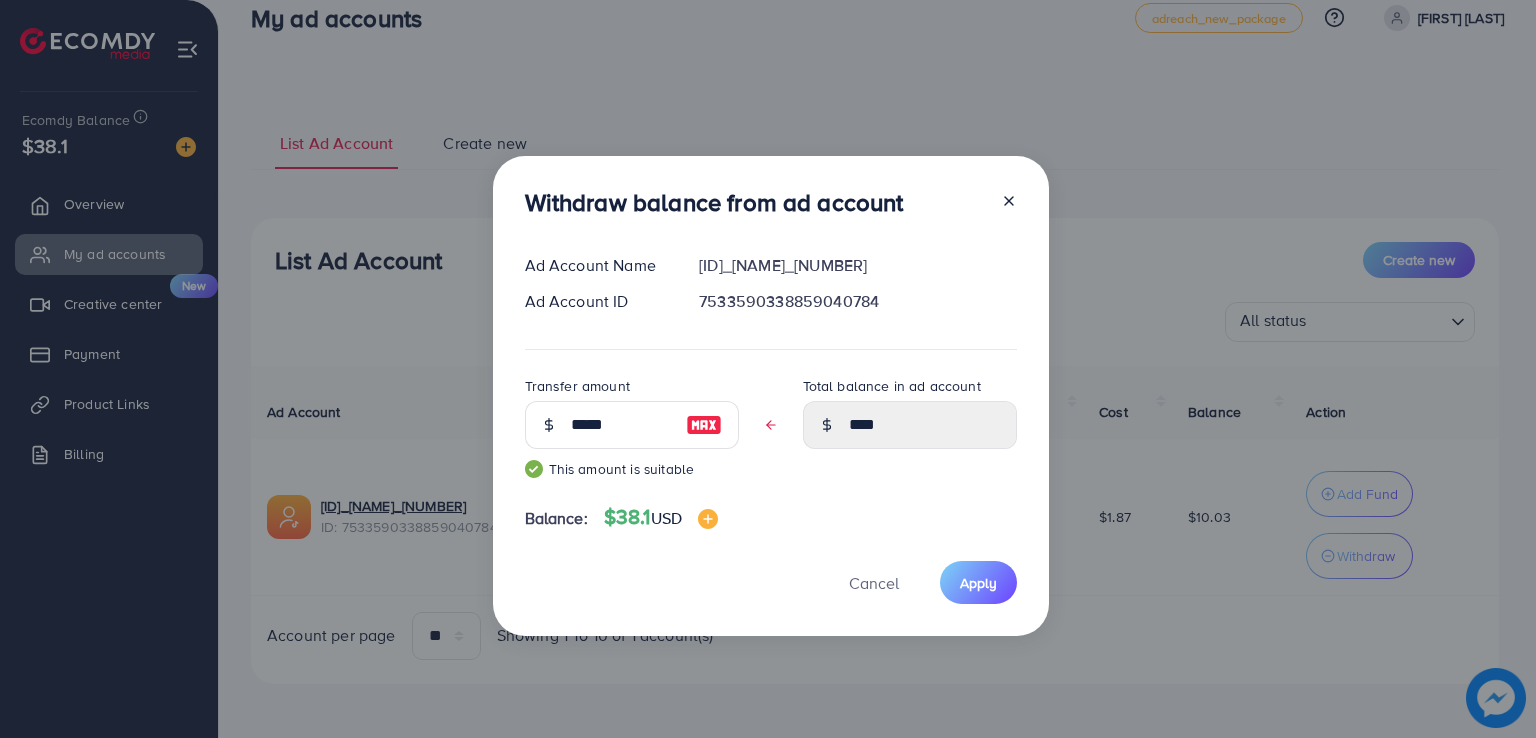 click 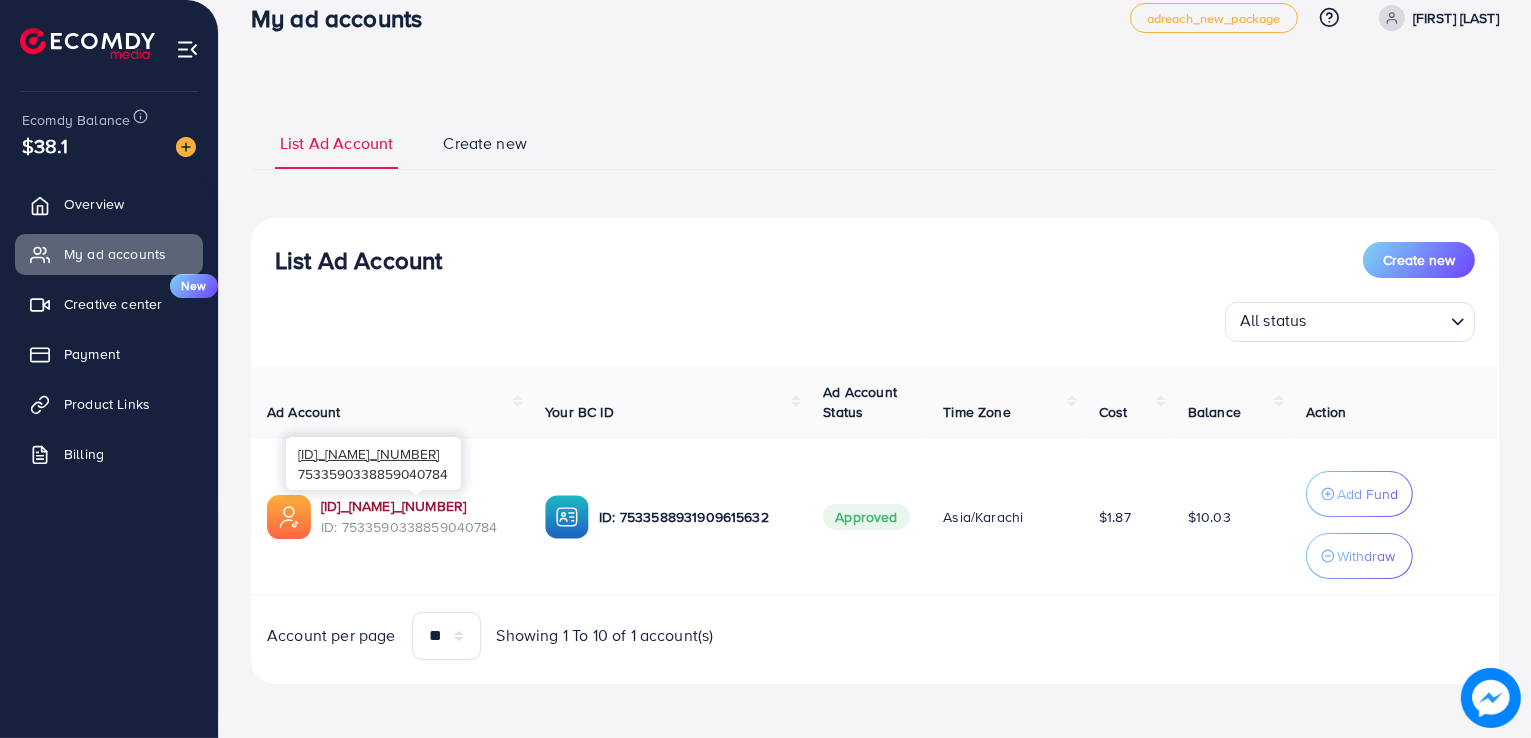click on "[ID]_[NAME]_[NUMBER]" at bounding box center [417, 506] 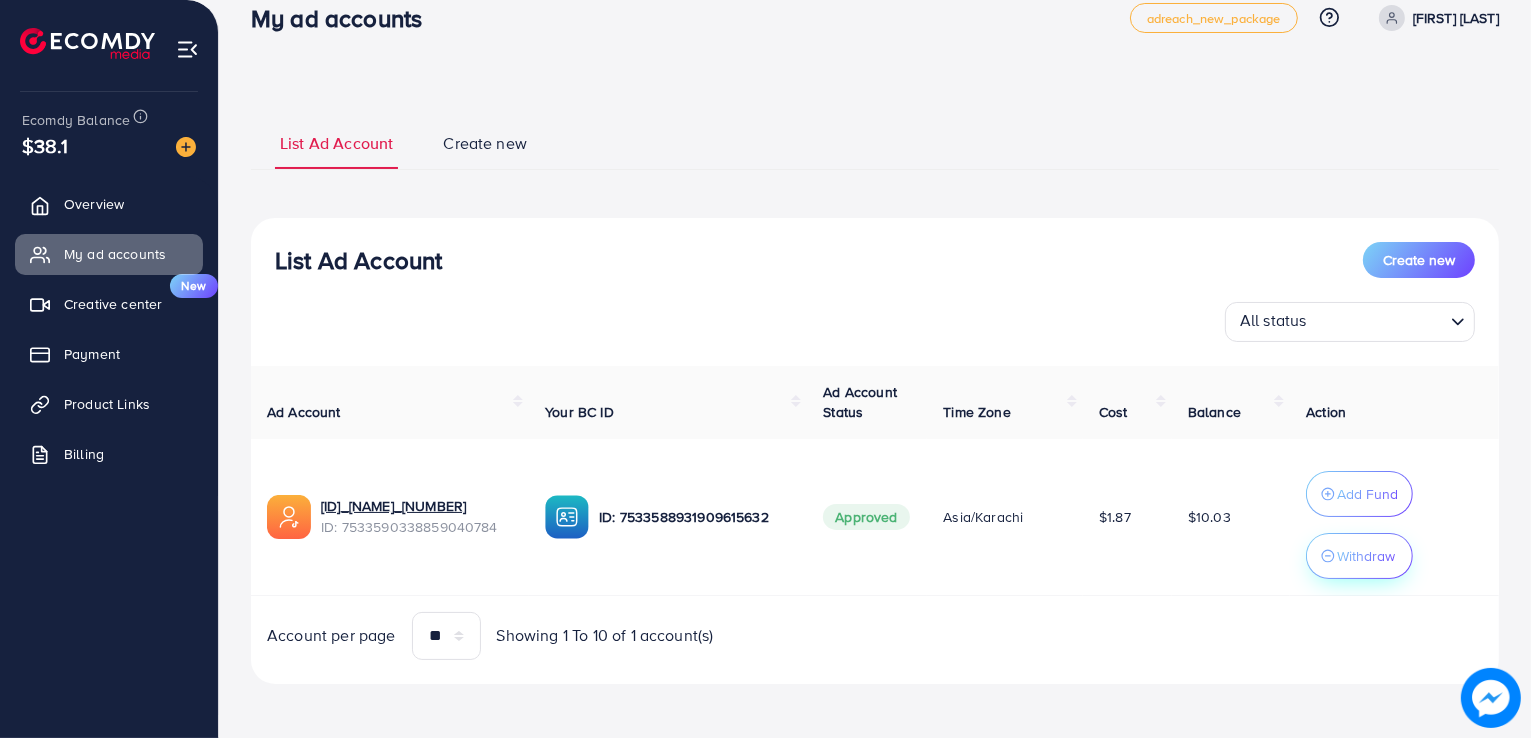 click on "Withdraw" at bounding box center (1366, 556) 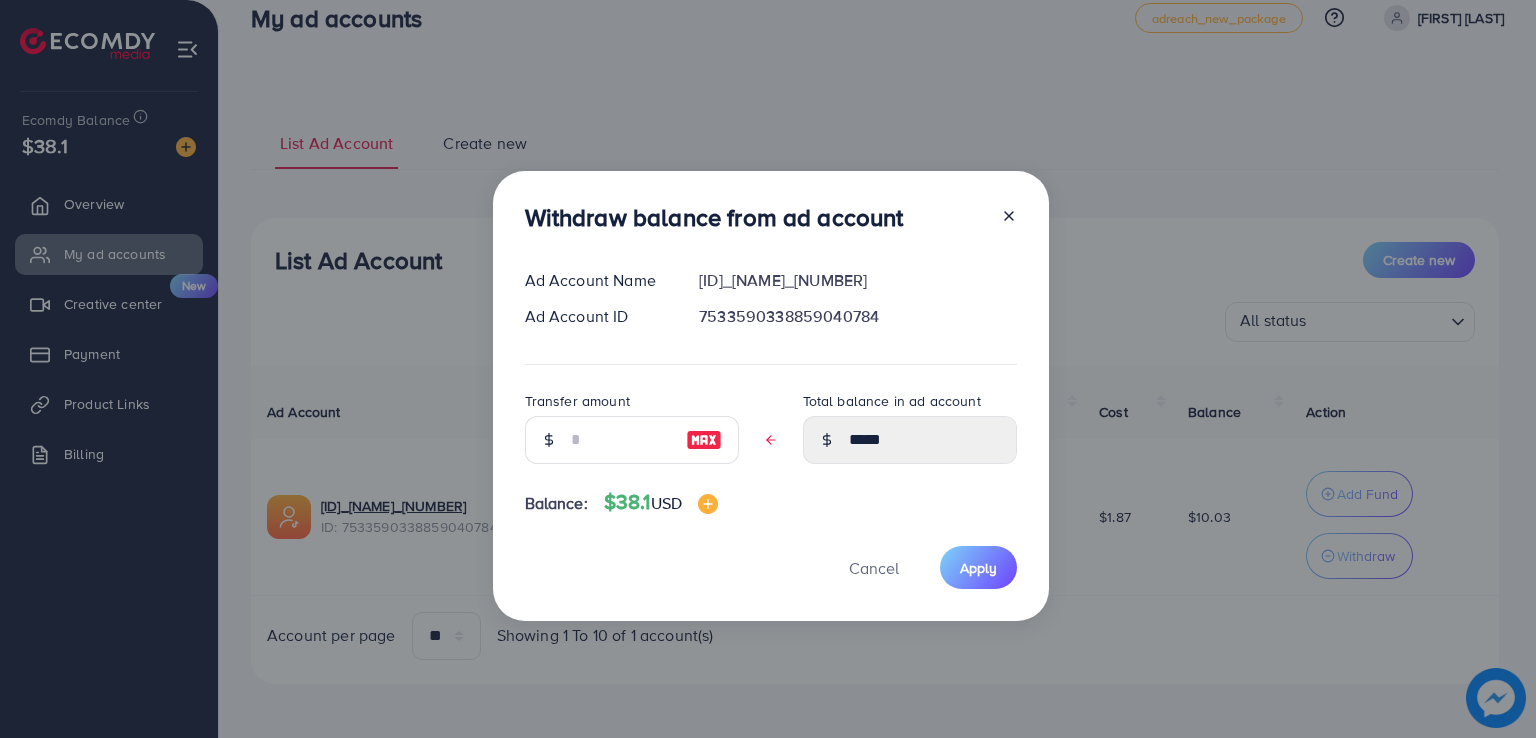 click at bounding box center (704, 440) 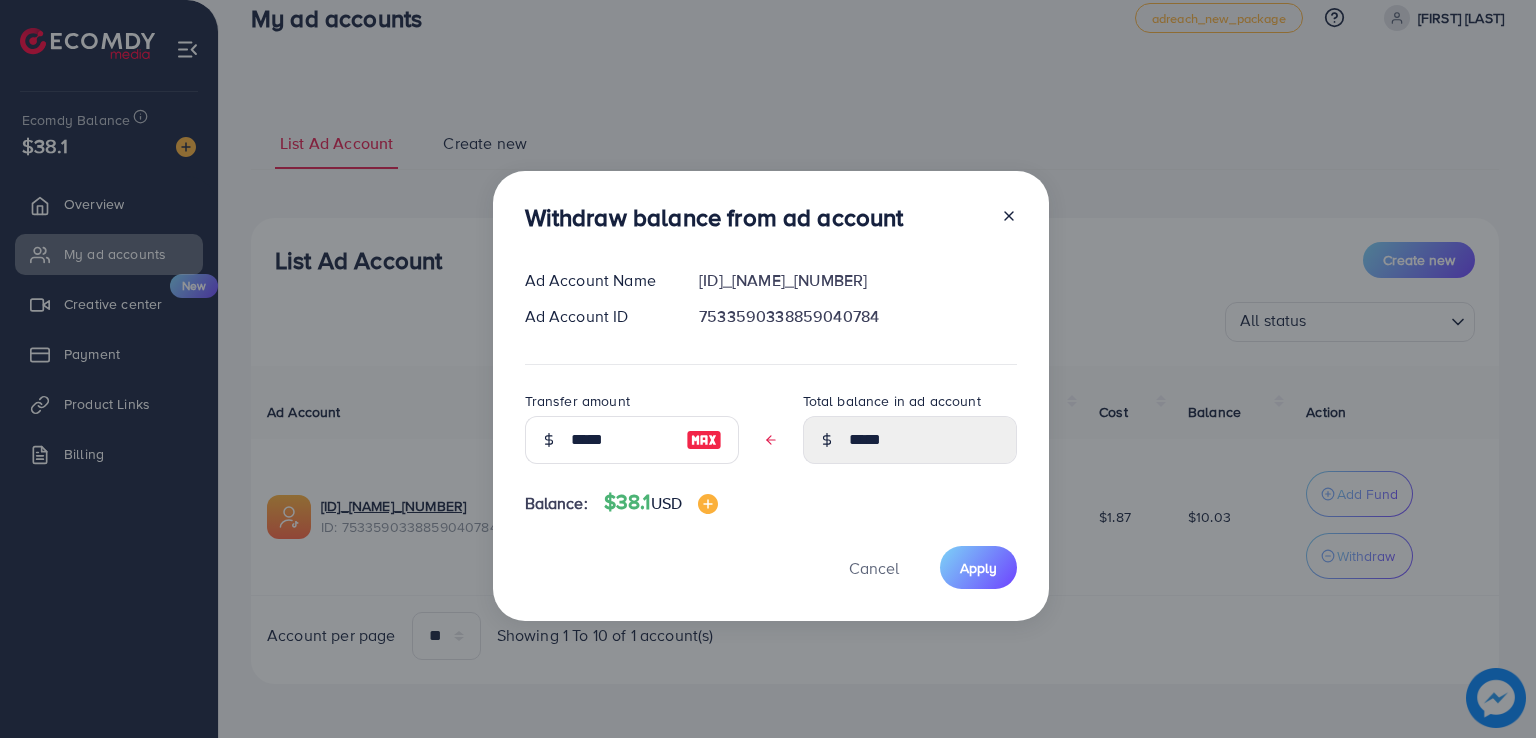 type on "****" 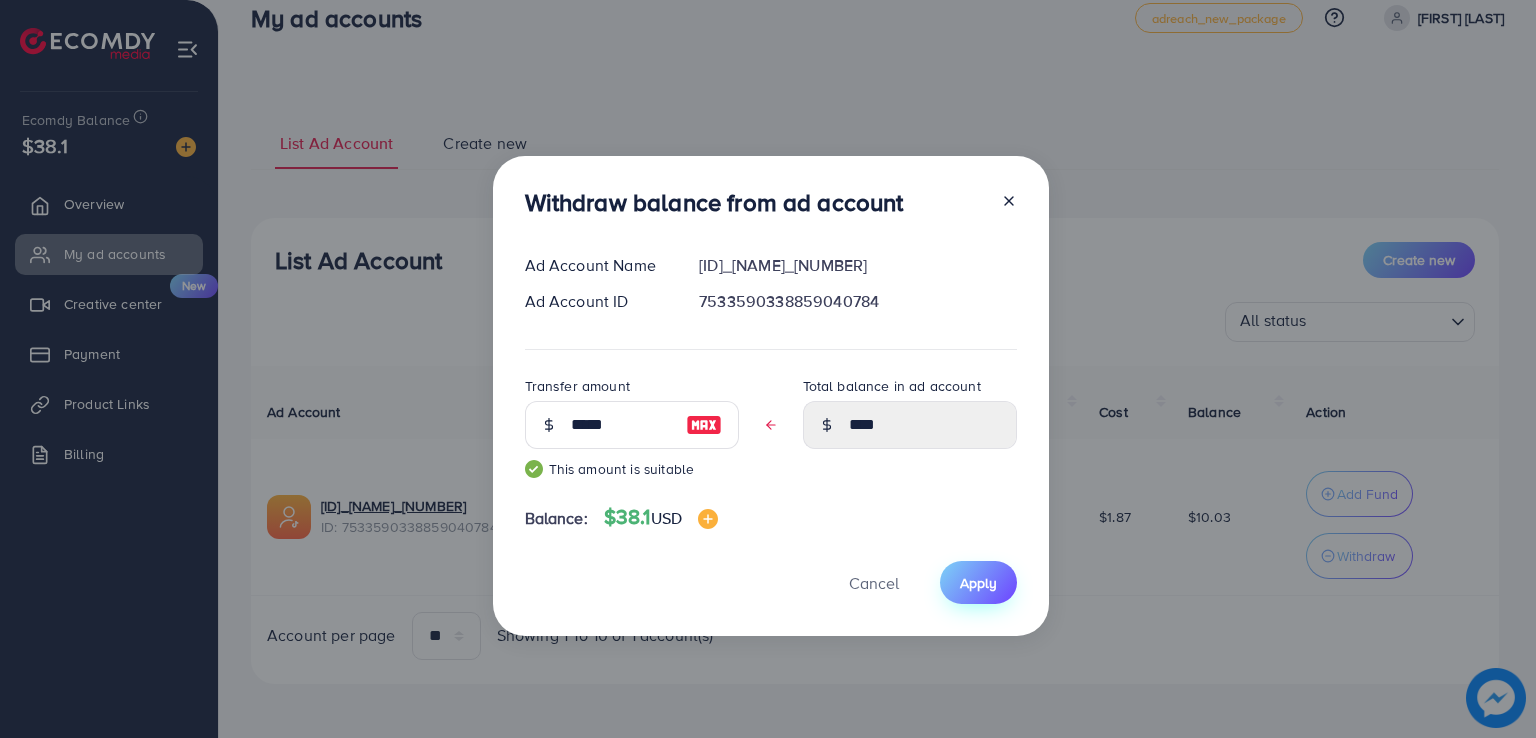 click on "Apply" at bounding box center (978, 583) 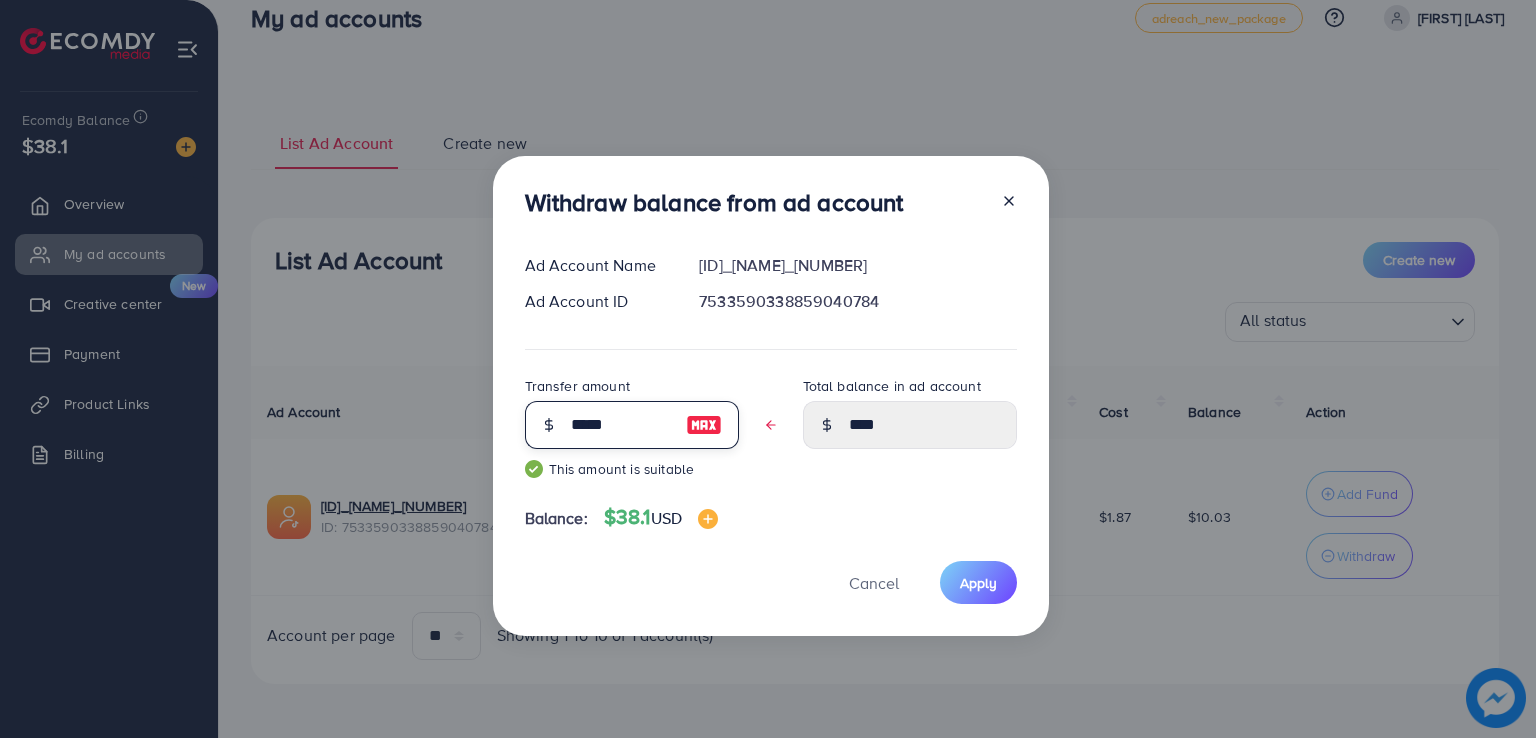 drag, startPoint x: 623, startPoint y: 441, endPoint x: 507, endPoint y: 439, distance: 116.01724 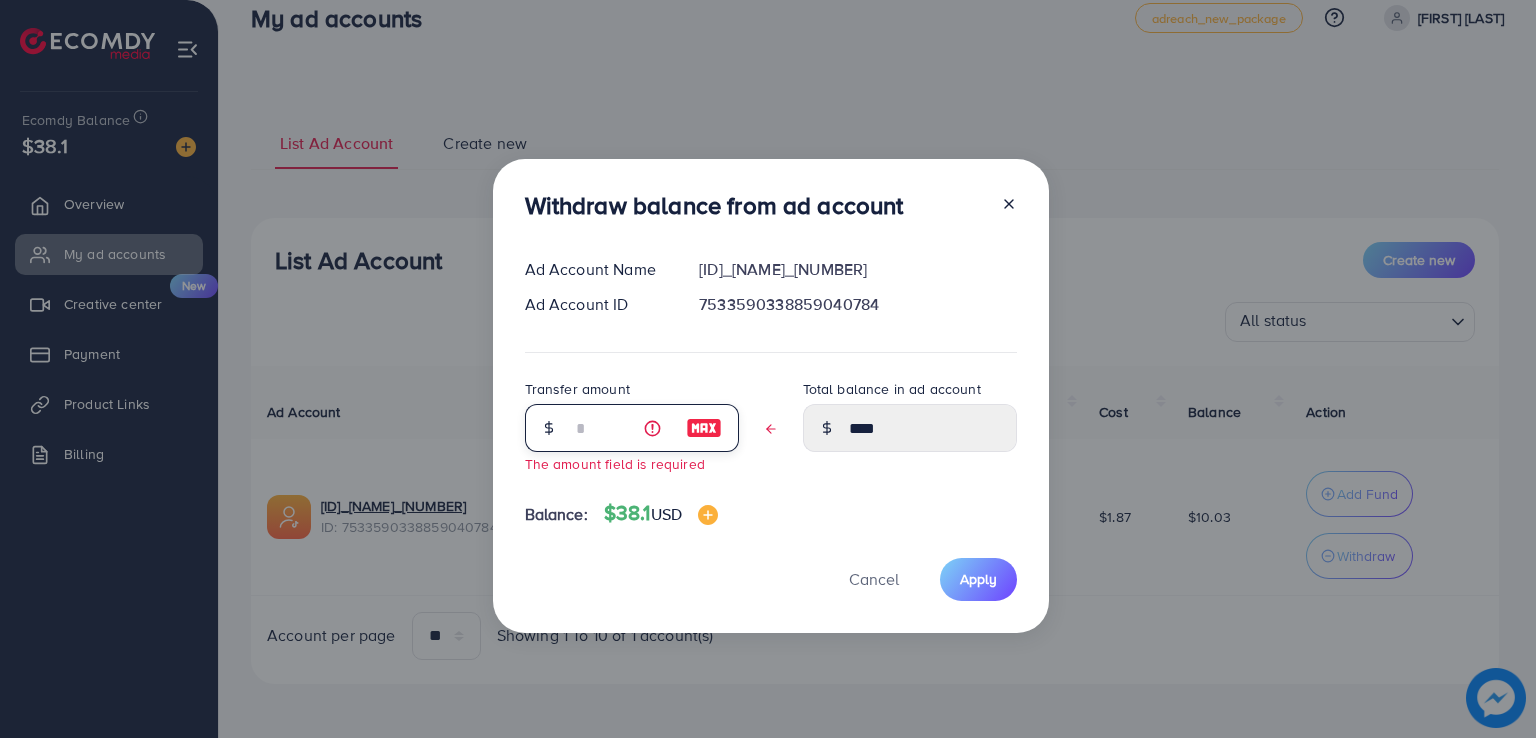 type on "*****" 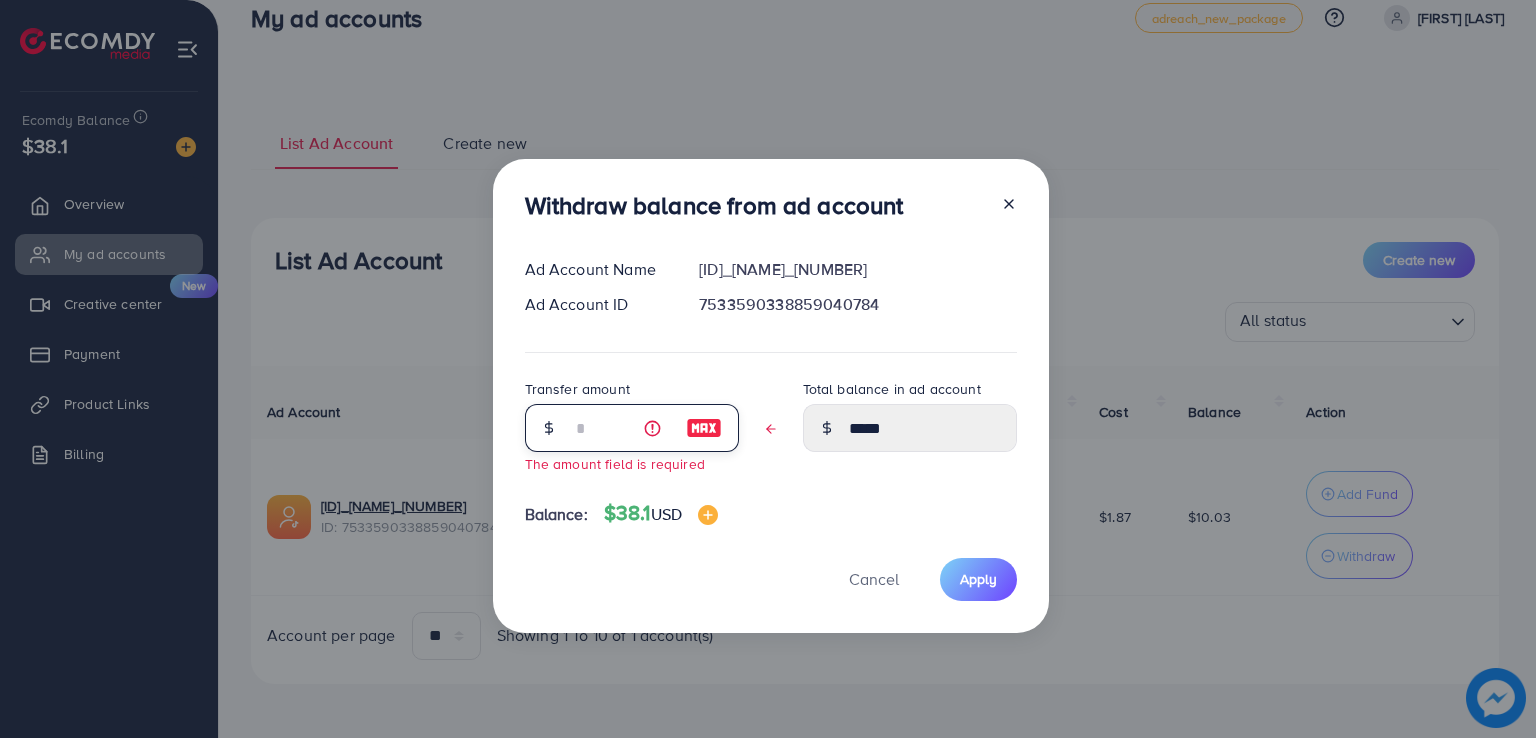 type on "*" 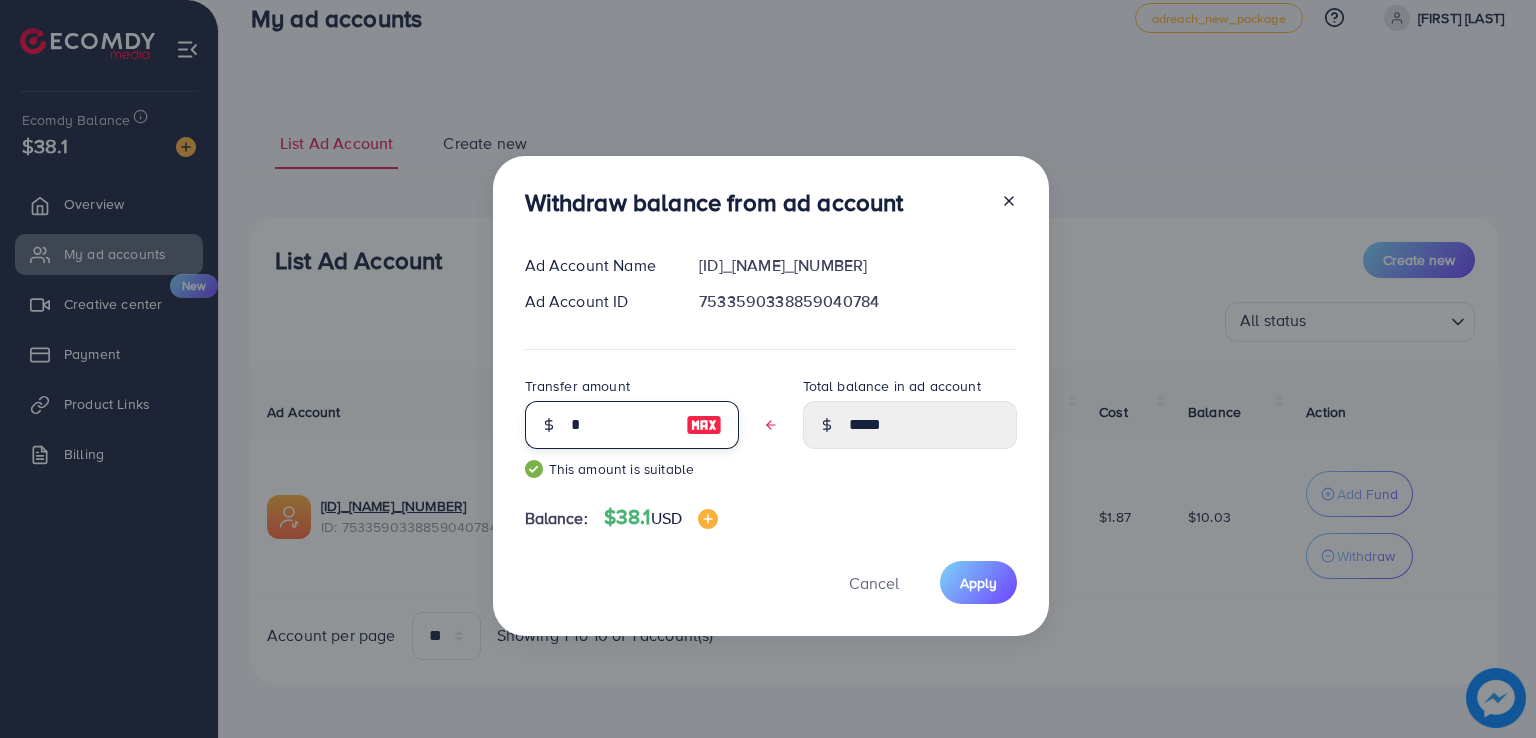type on "****" 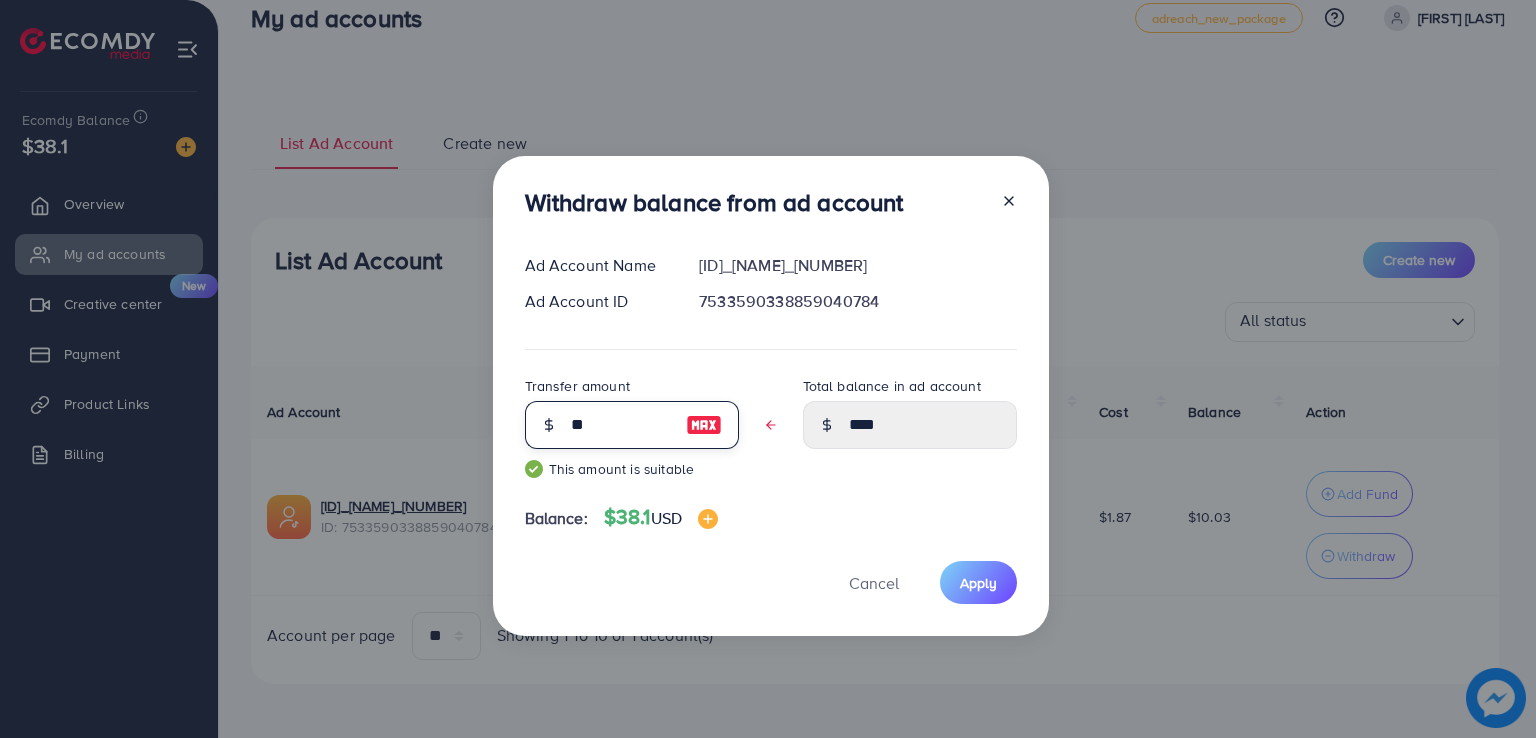 type on "***" 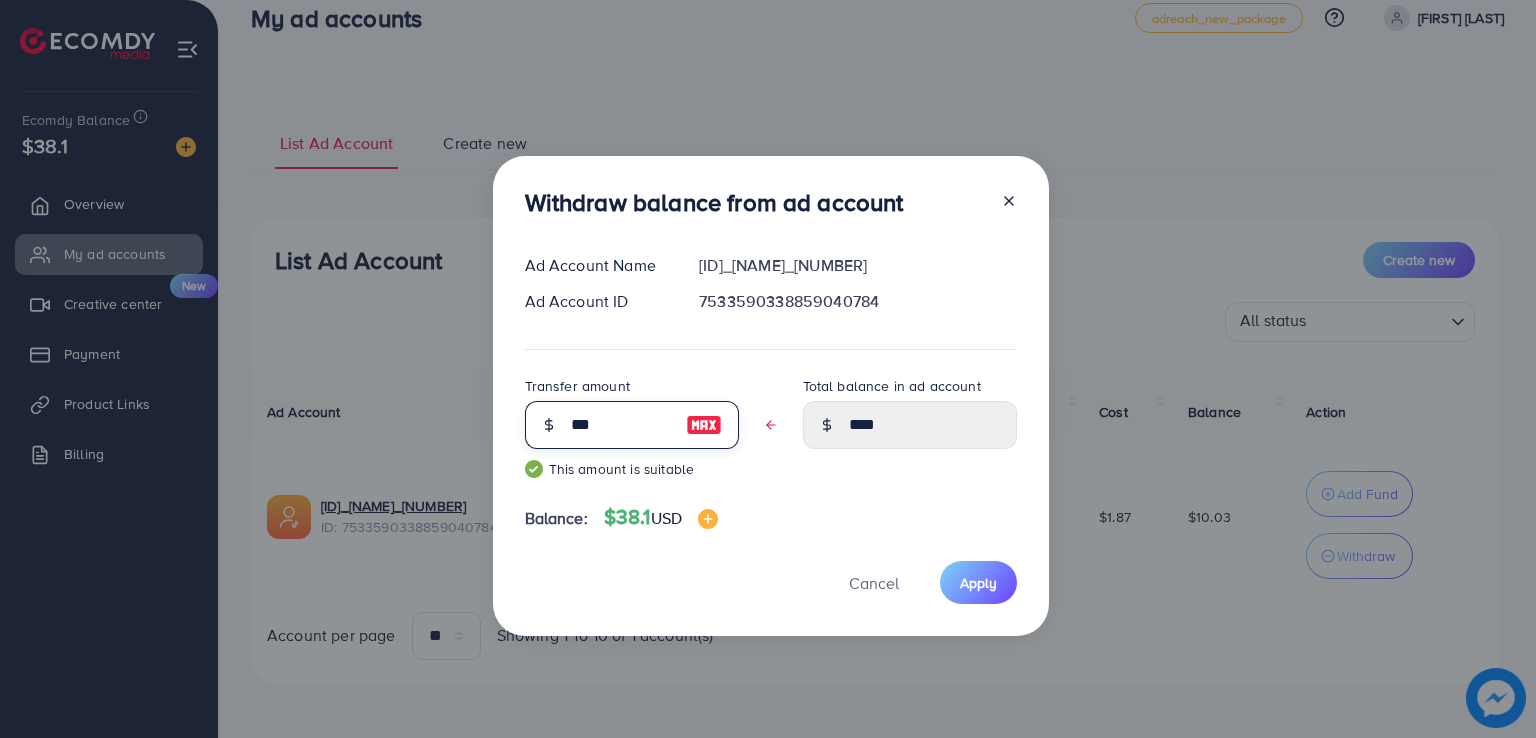 type on "****" 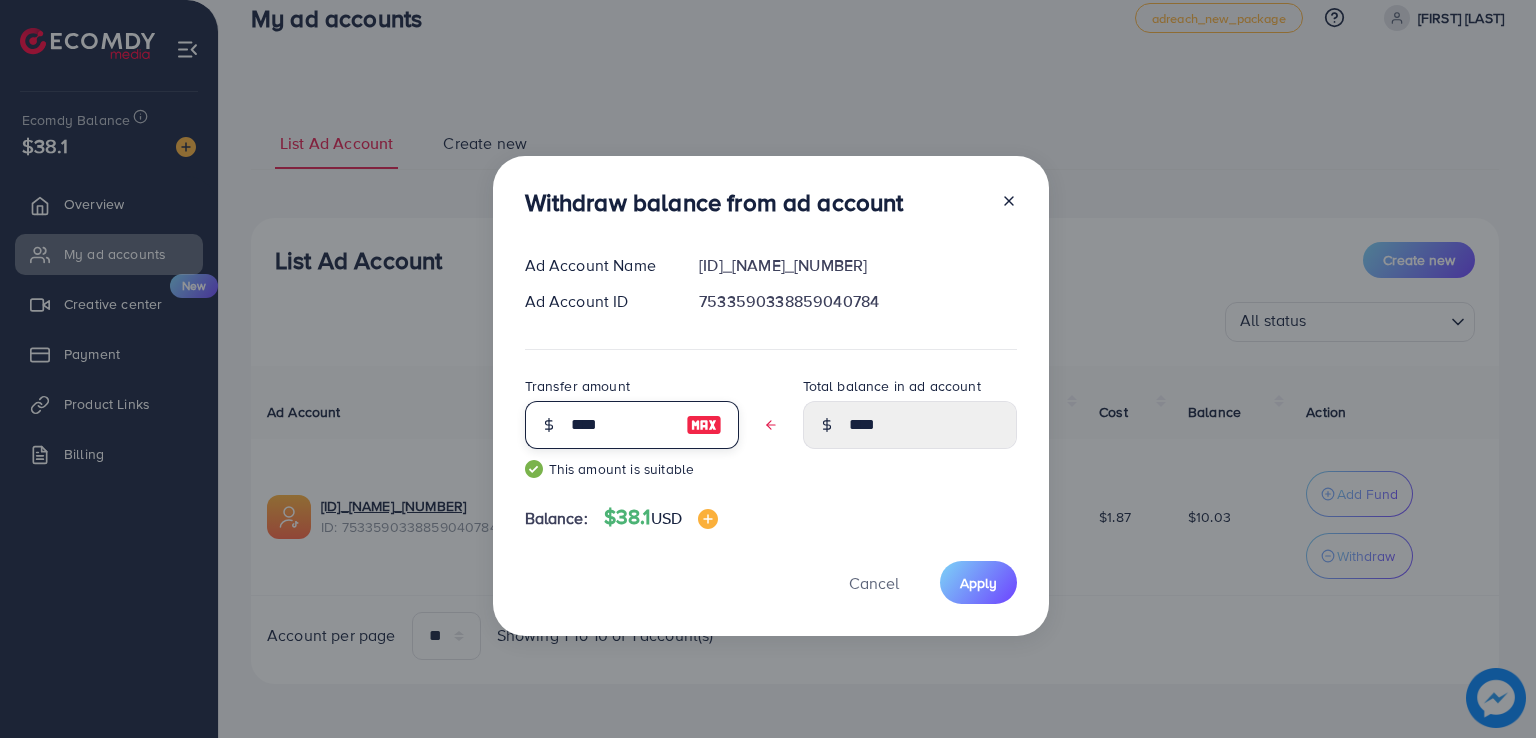 type on "****" 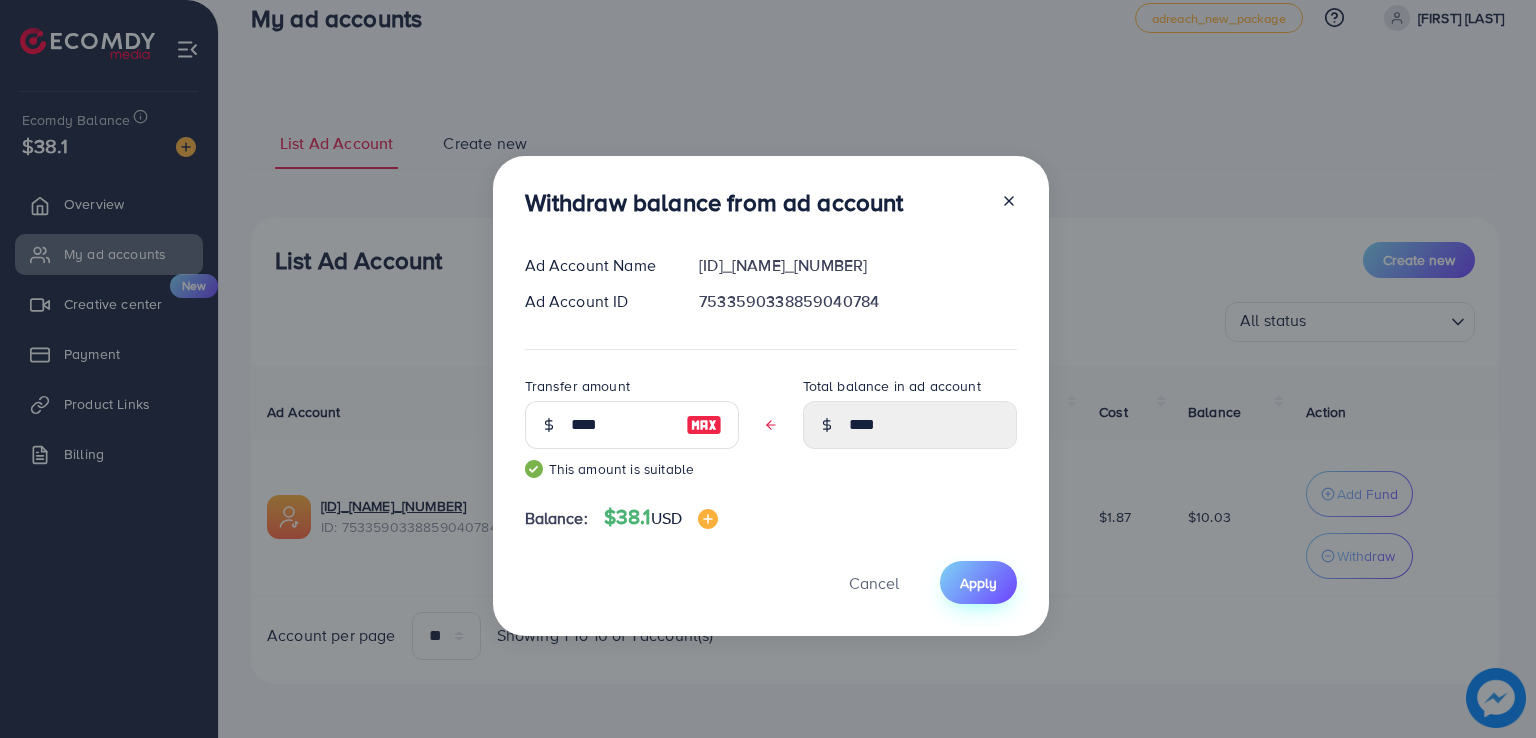 click on "Apply" at bounding box center [978, 583] 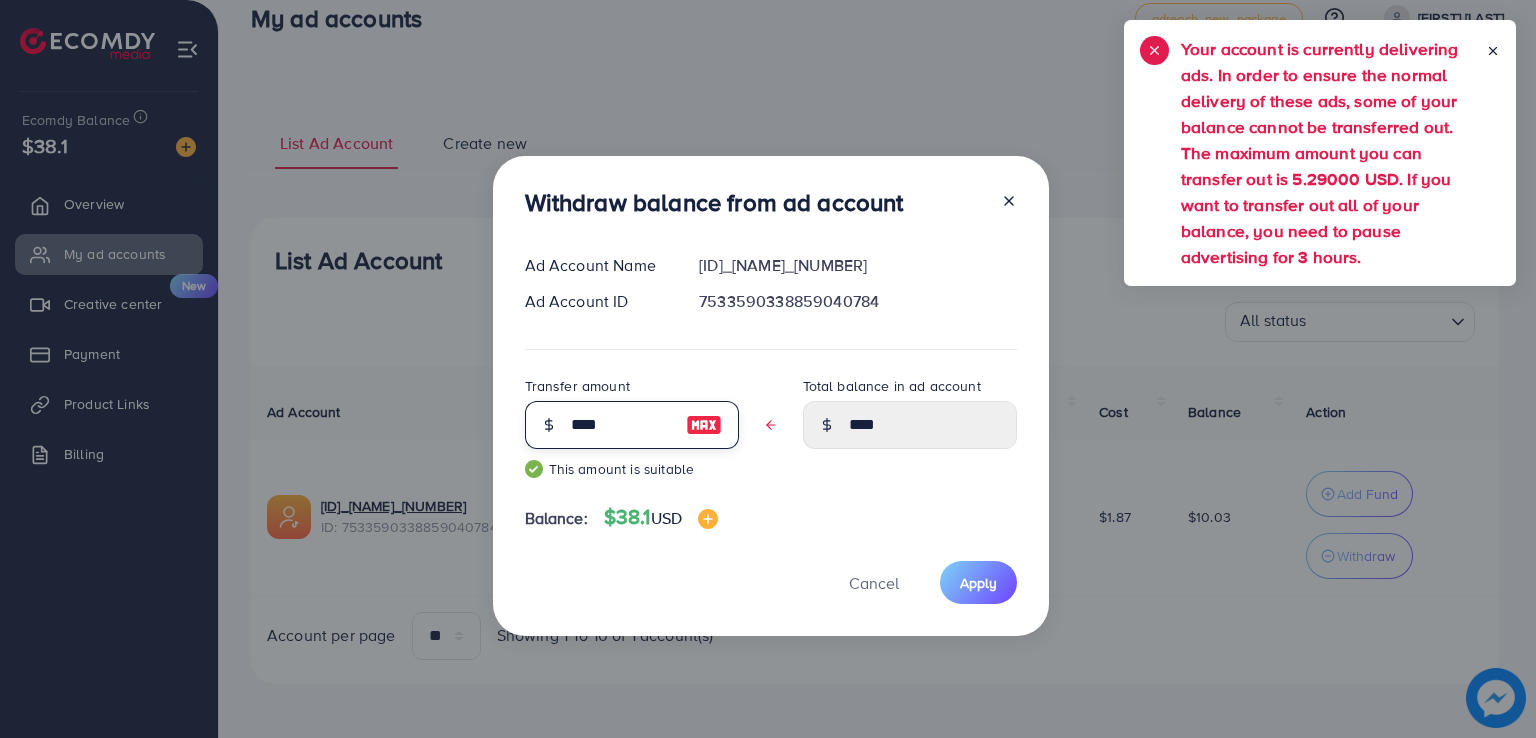 click on "****" at bounding box center (621, 425) 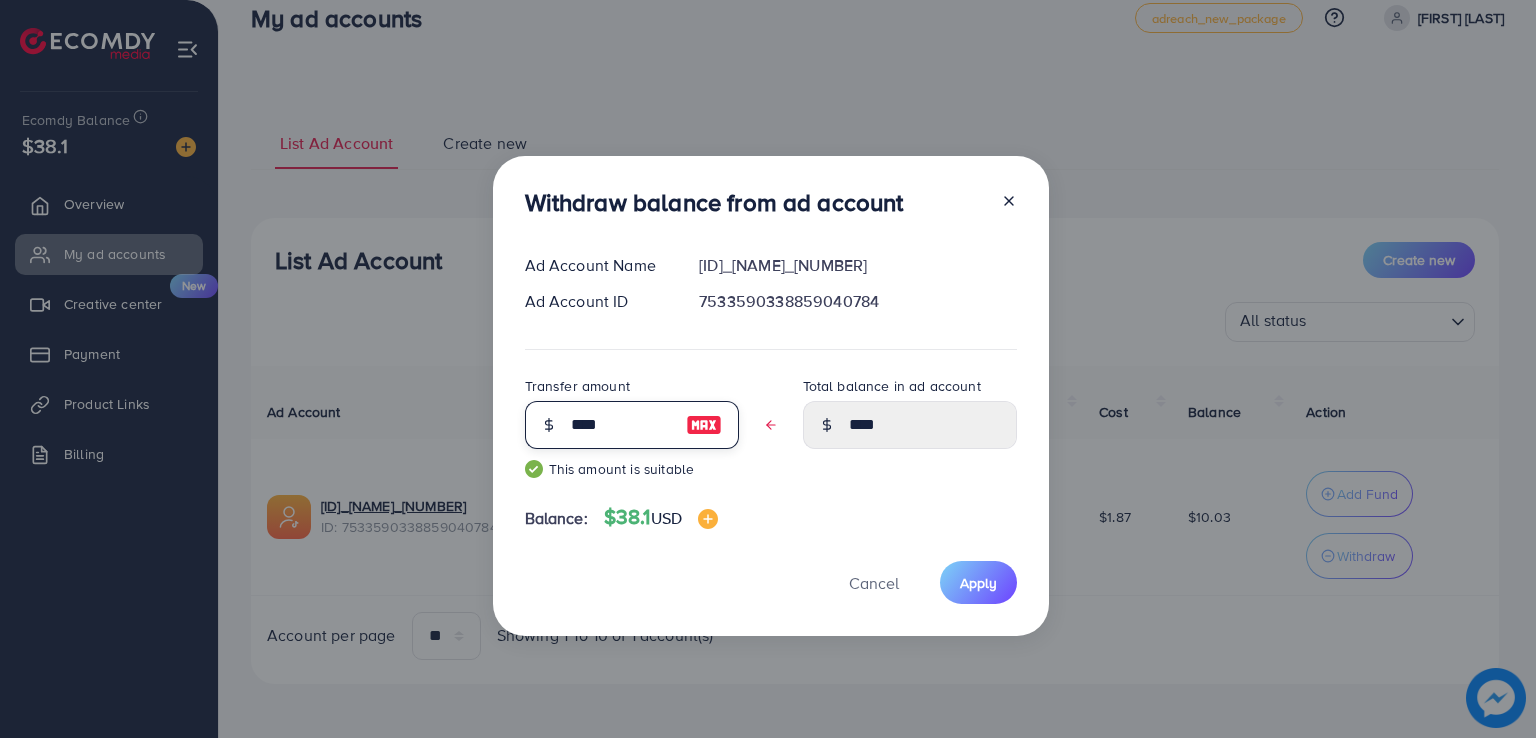 type on "***" 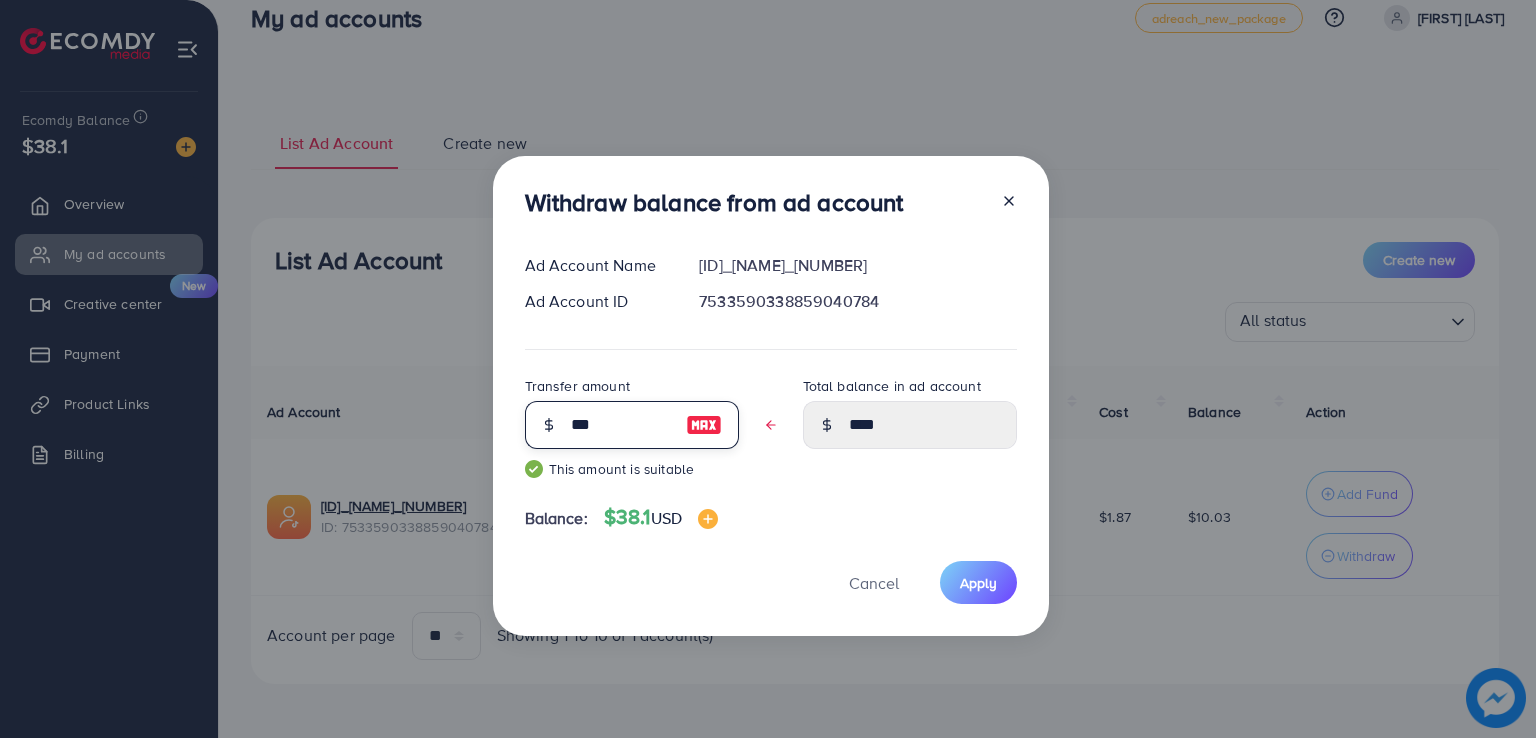 type on "****" 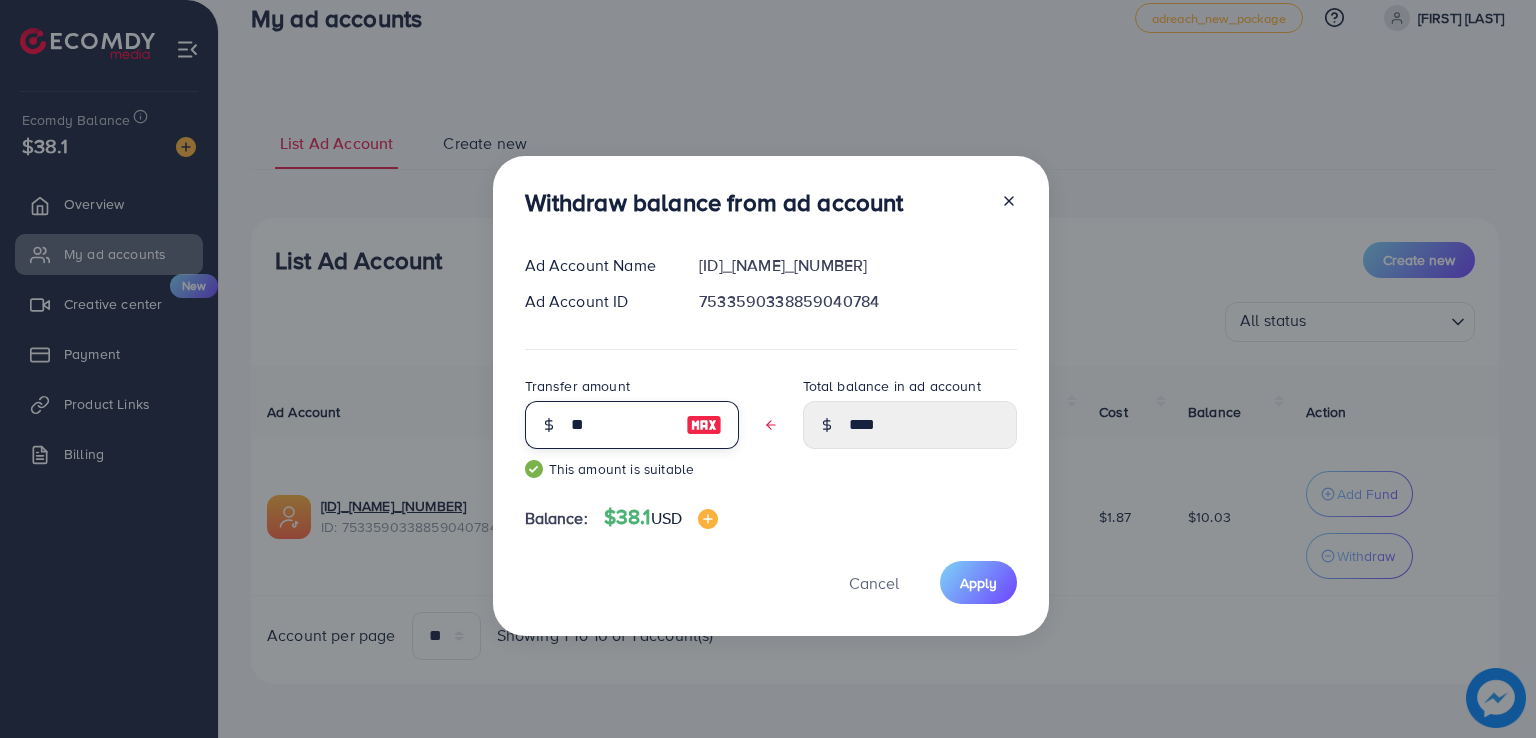 type on "****" 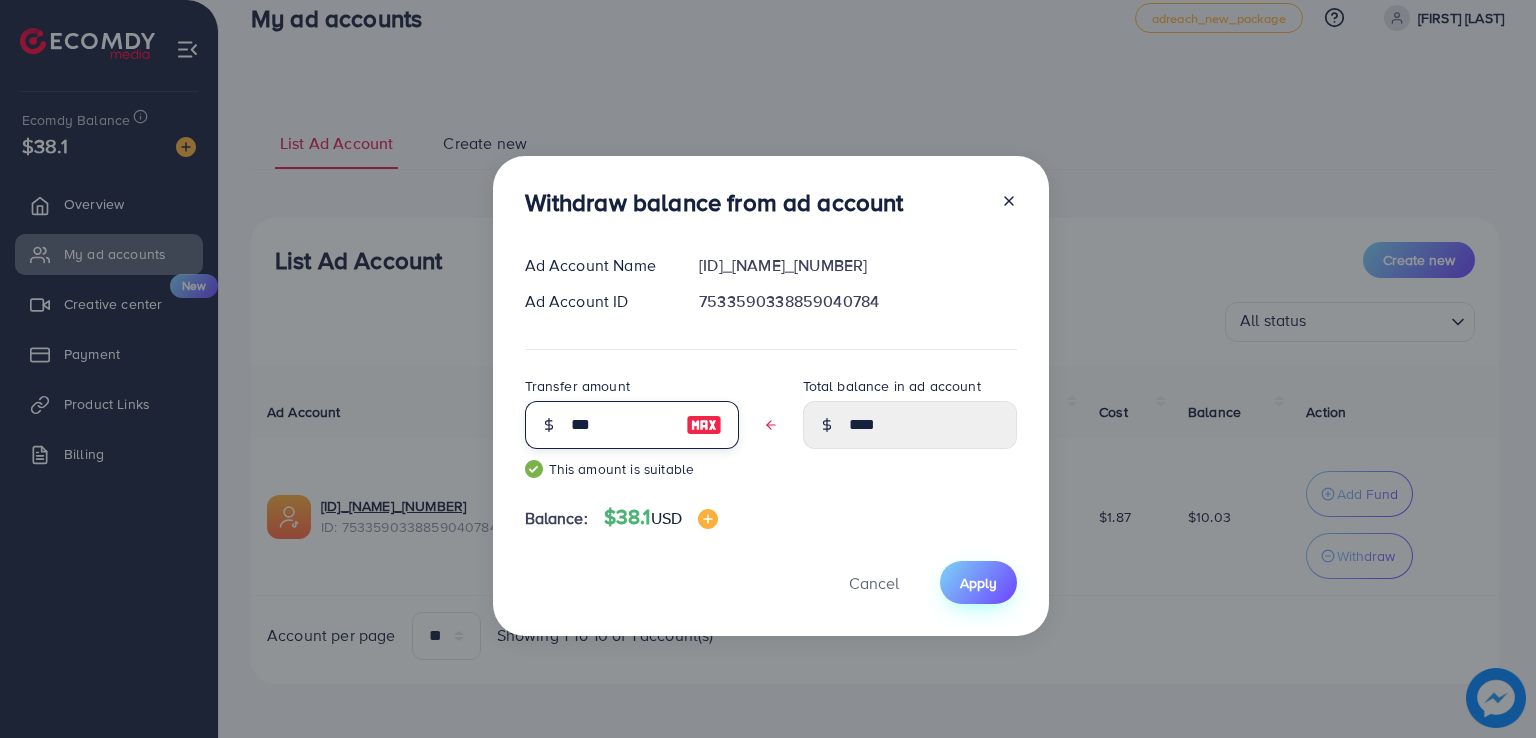 type on "****" 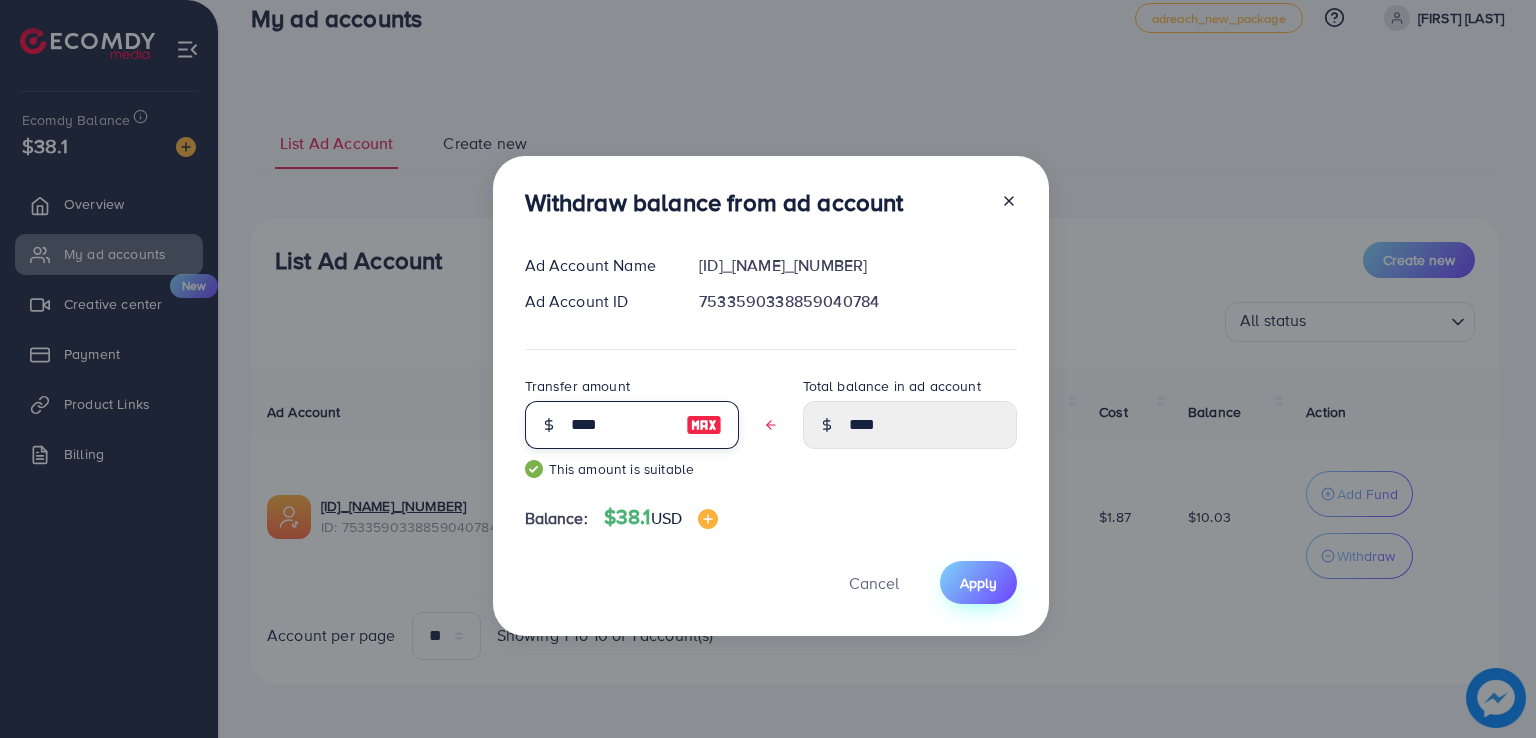 type on "****" 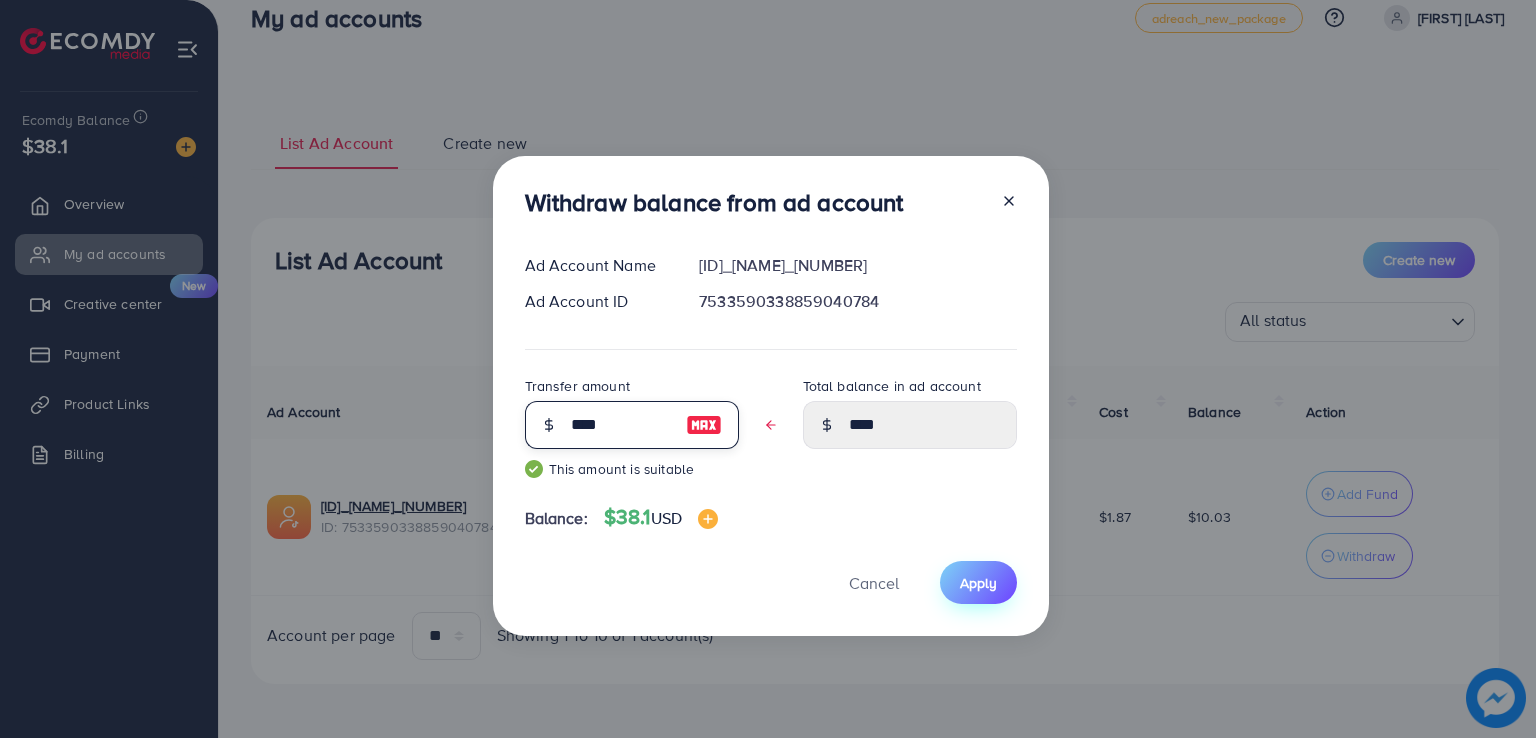 type on "****" 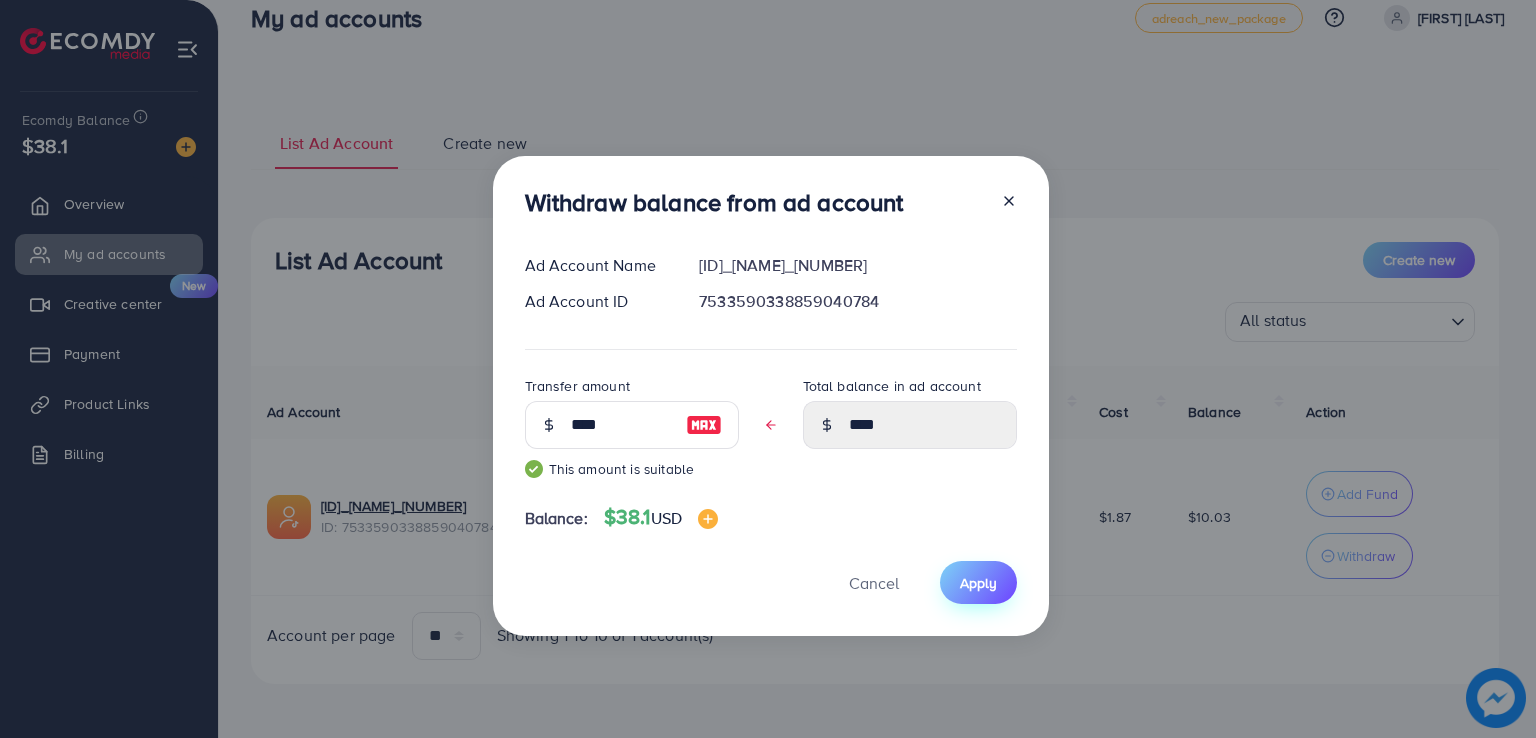 click on "Apply" at bounding box center [978, 582] 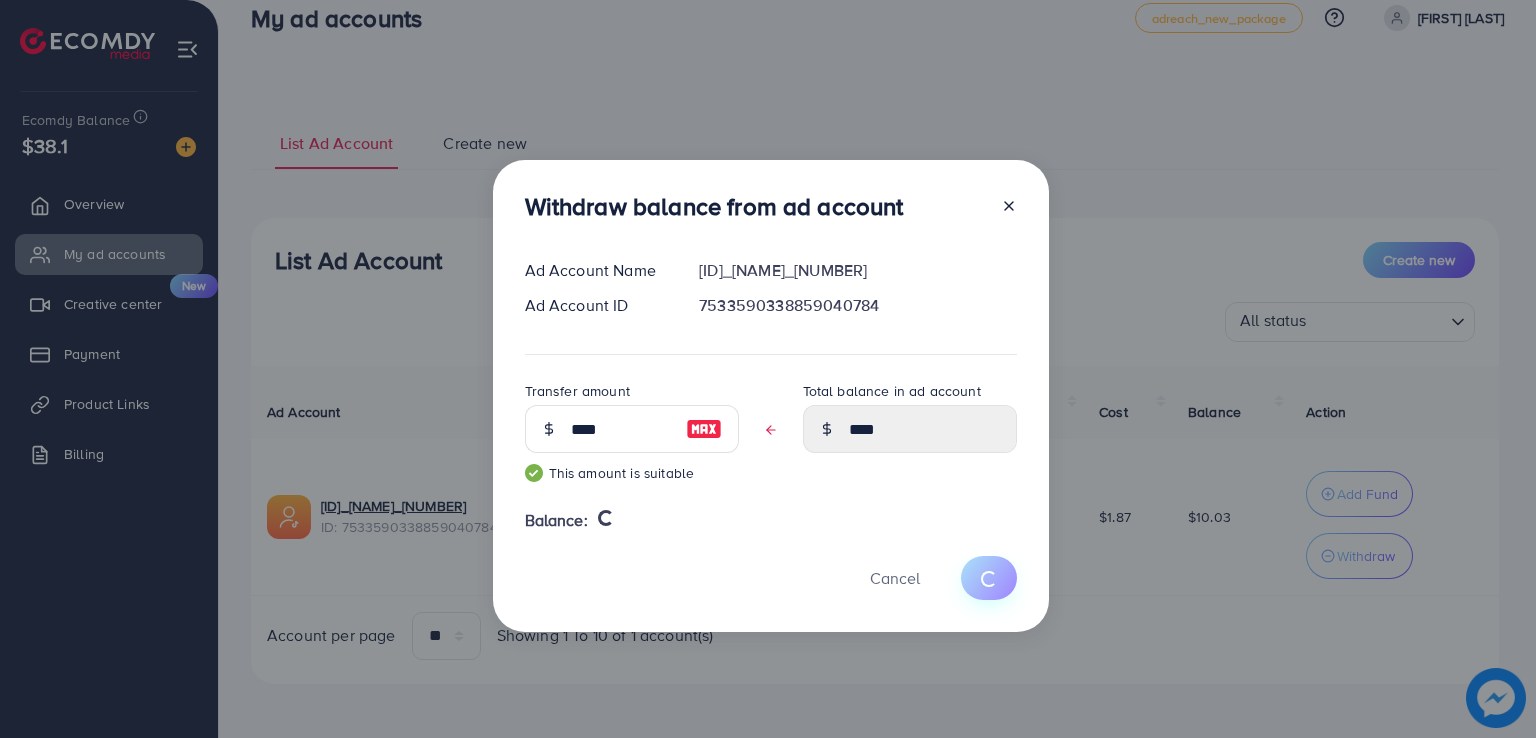 type 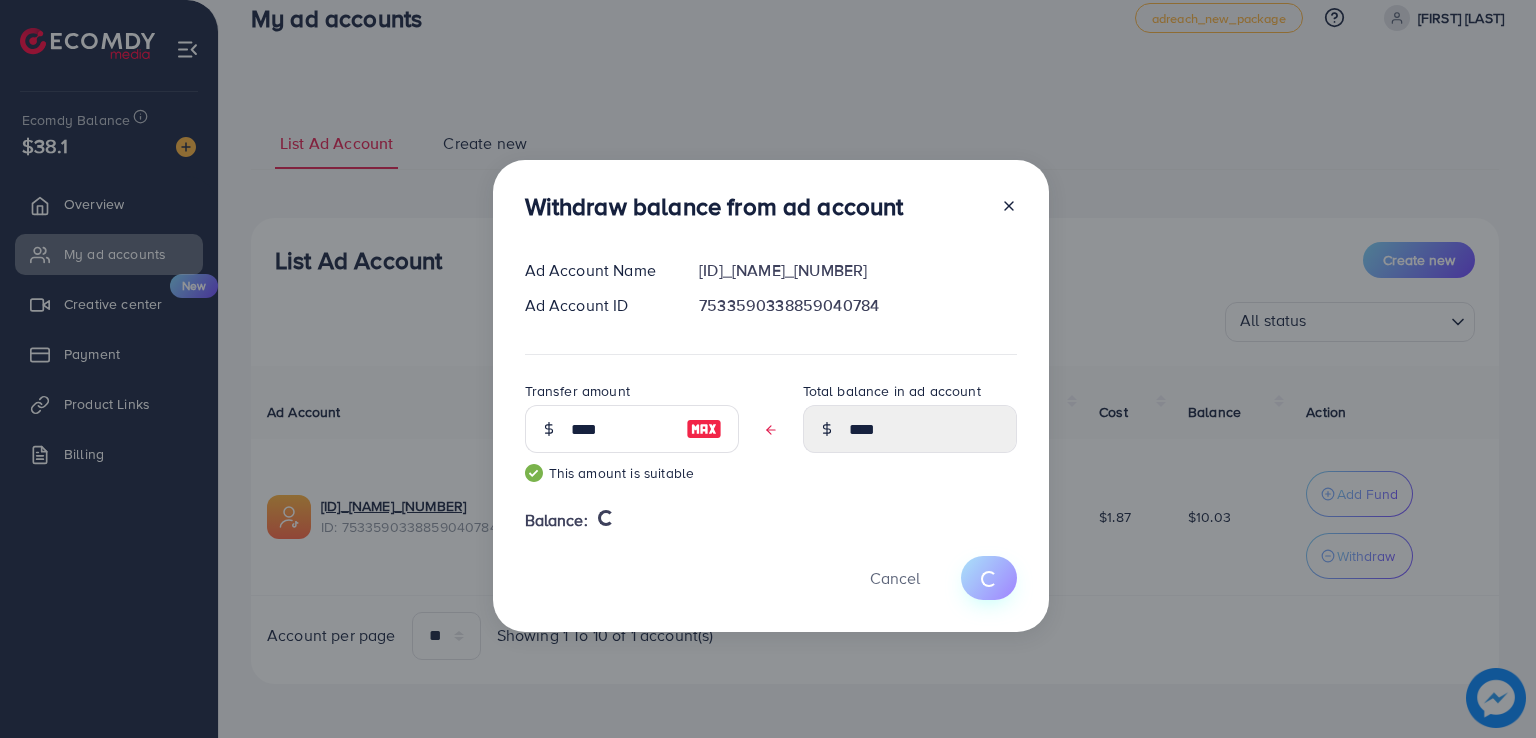 type on "*****" 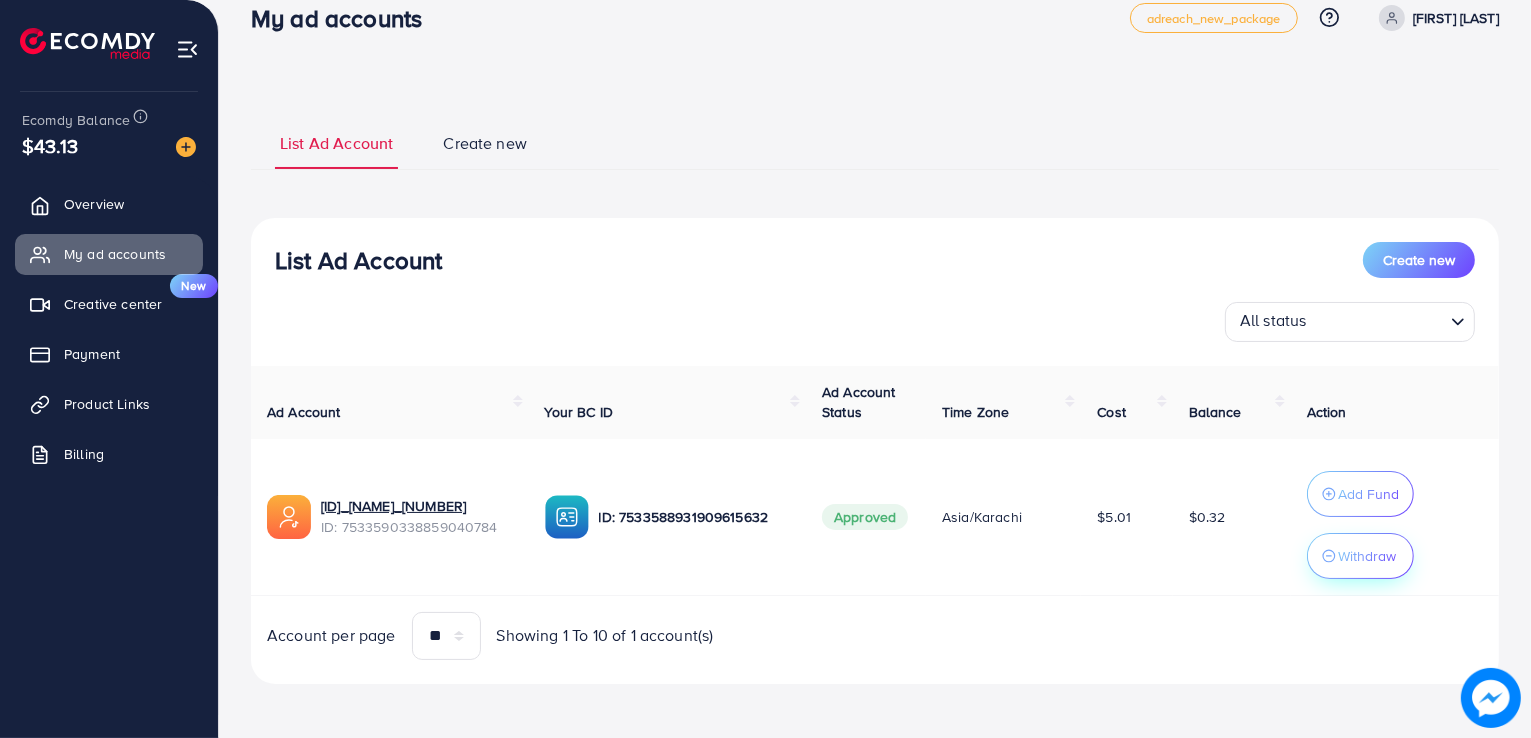 click on "Withdraw" at bounding box center [1360, 556] 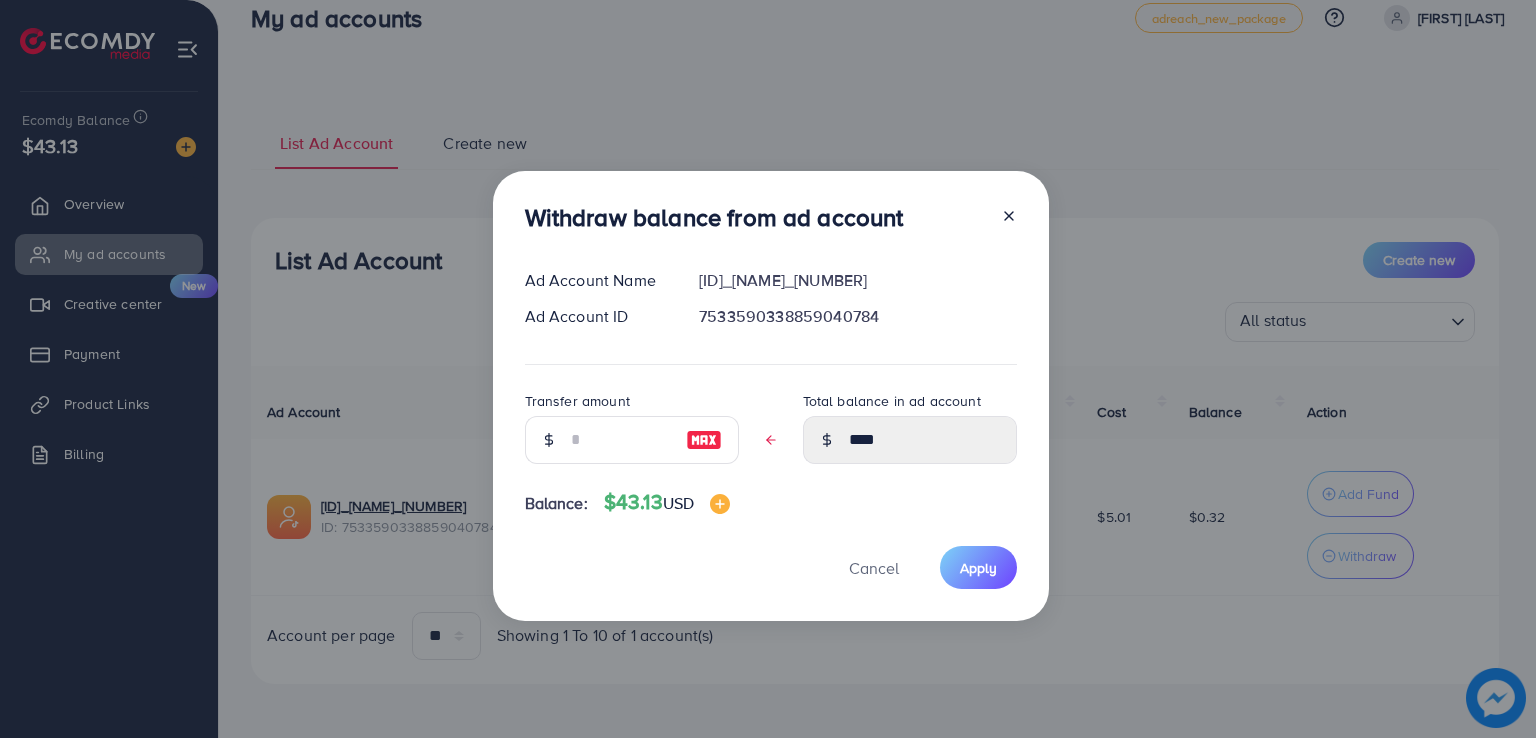 click at bounding box center [704, 440] 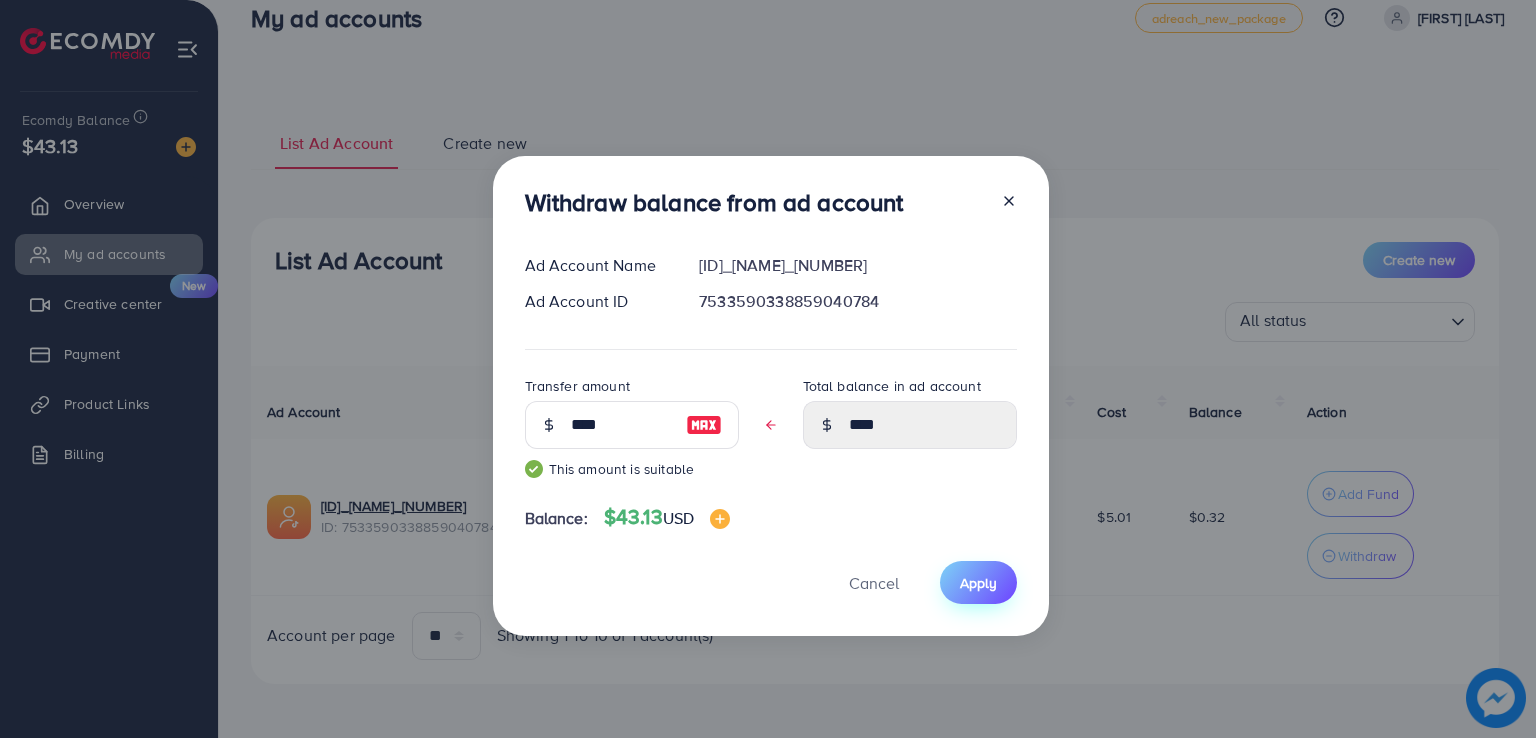 click on "Apply" at bounding box center (978, 583) 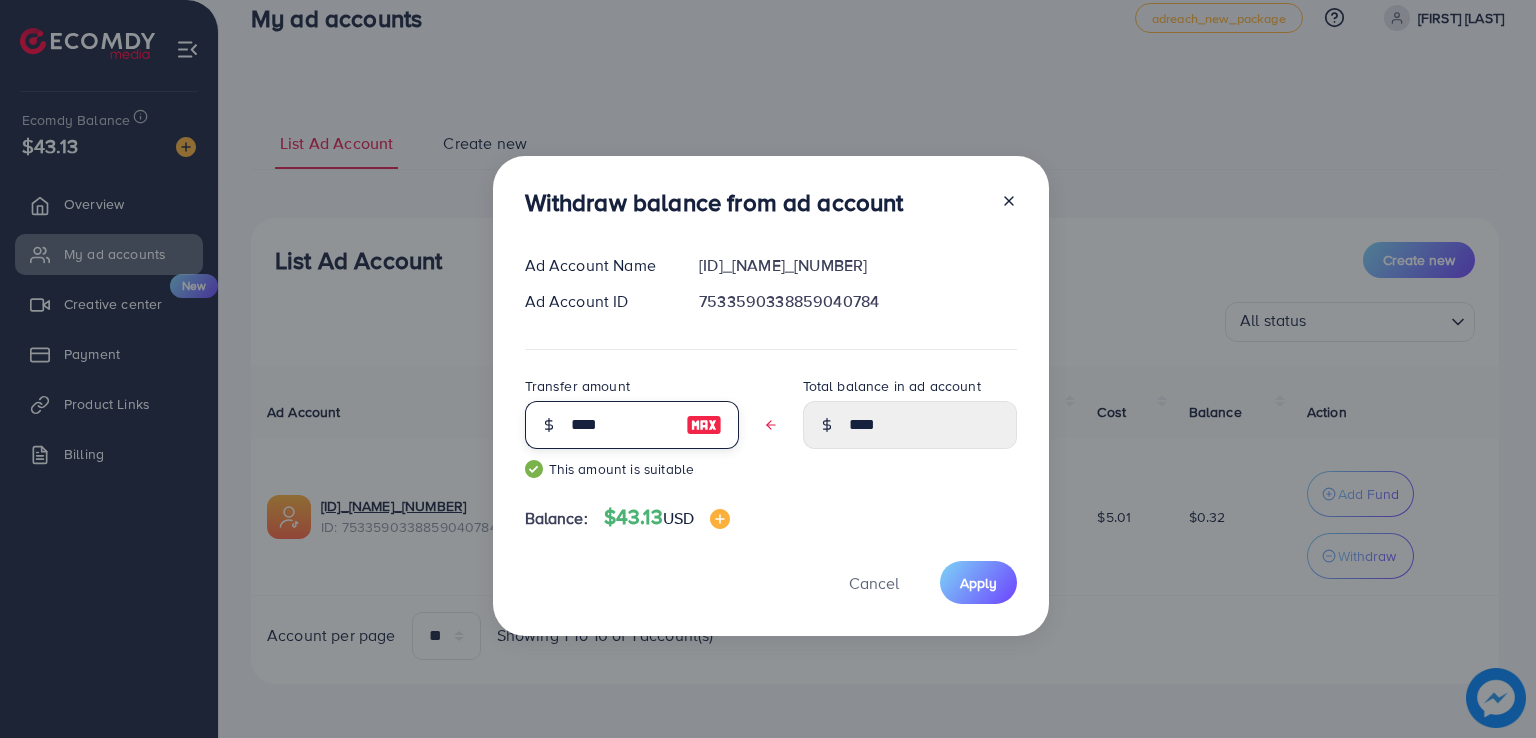 click on "****" at bounding box center [621, 425] 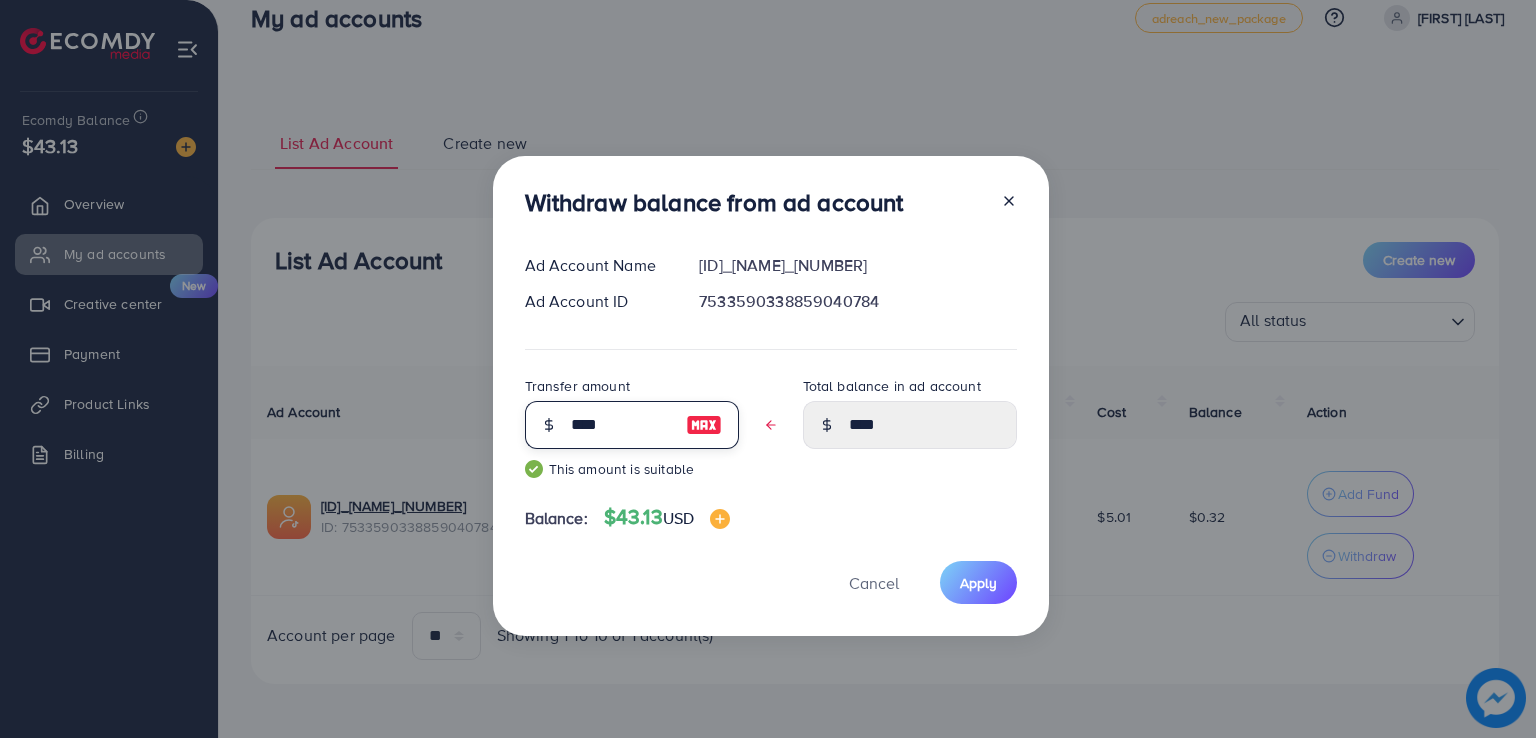 type on "***" 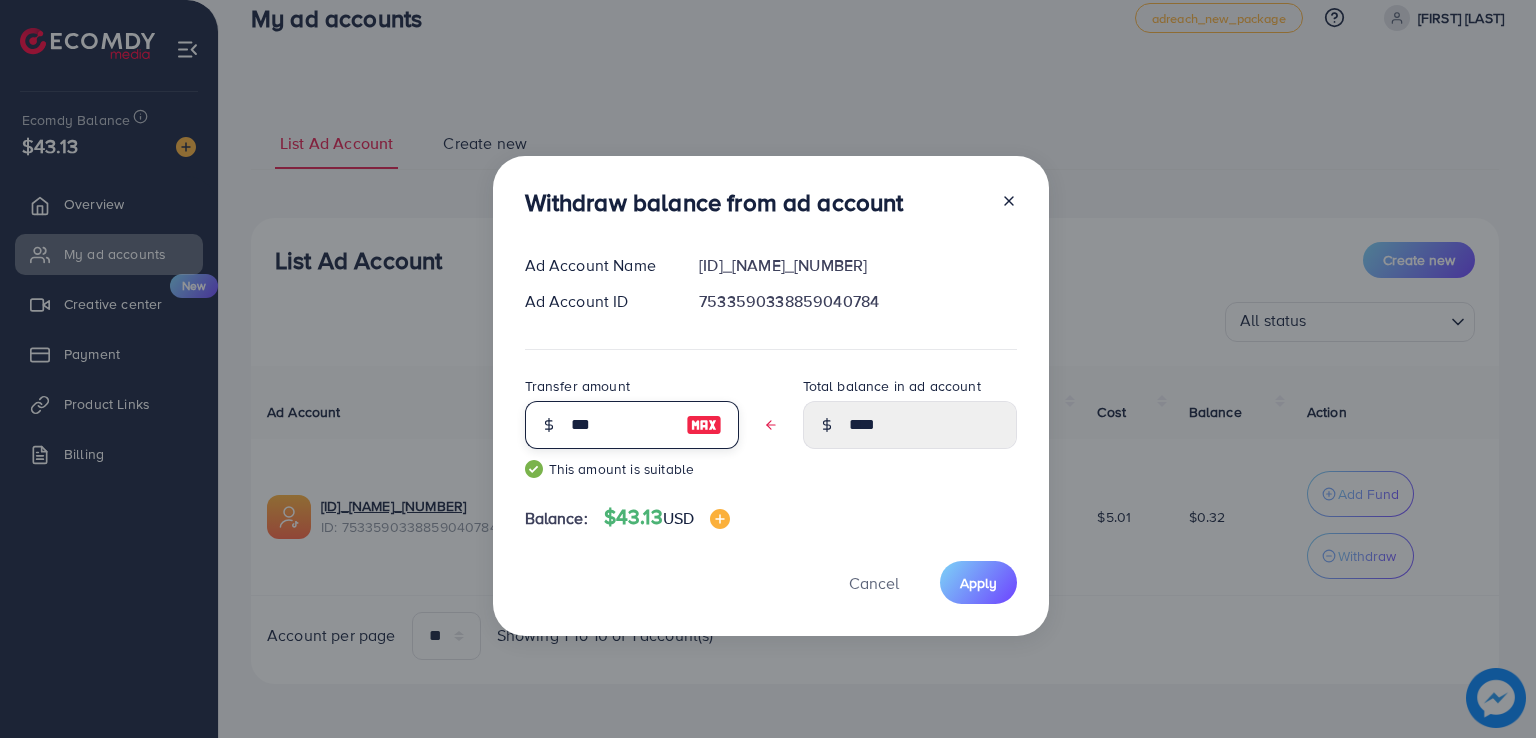 type on "****" 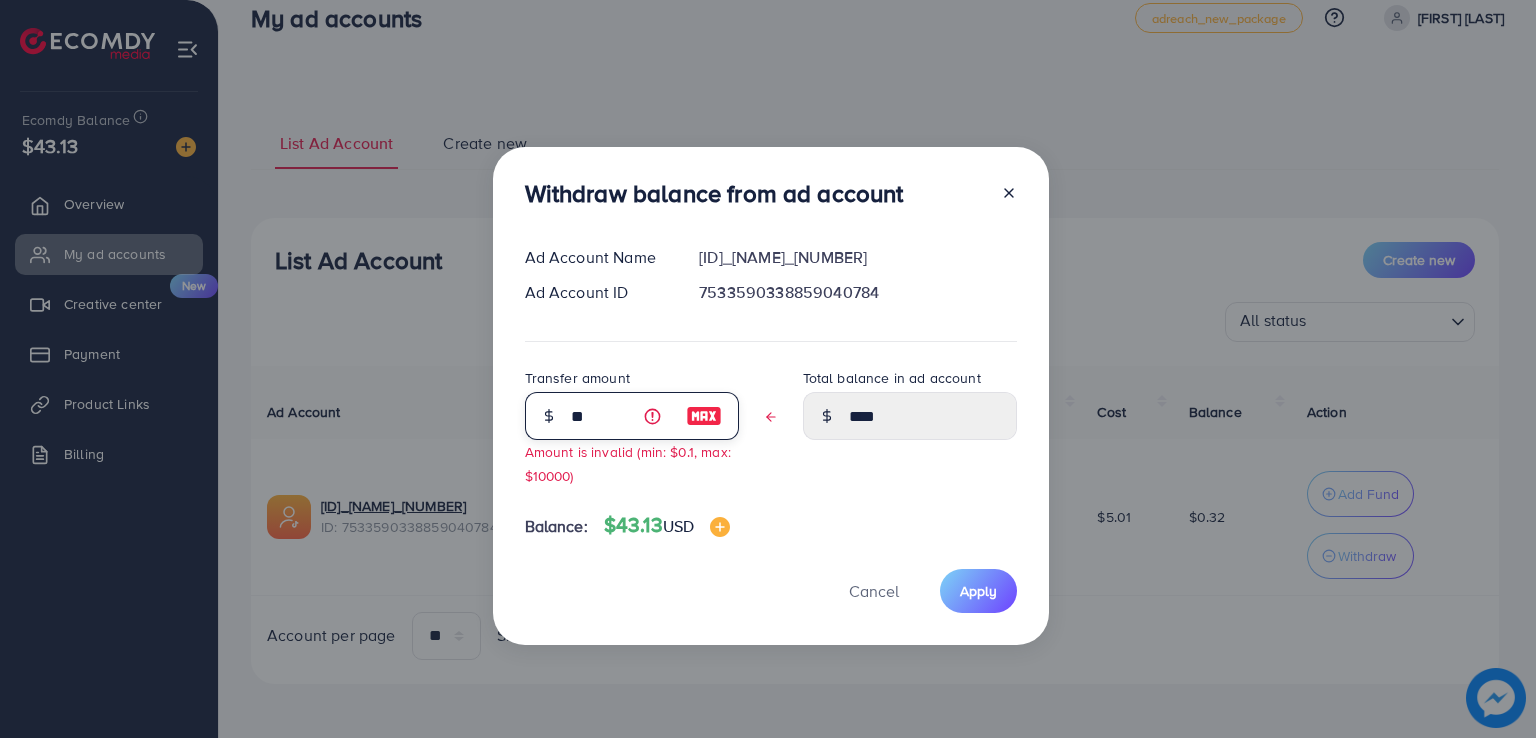 type on "****" 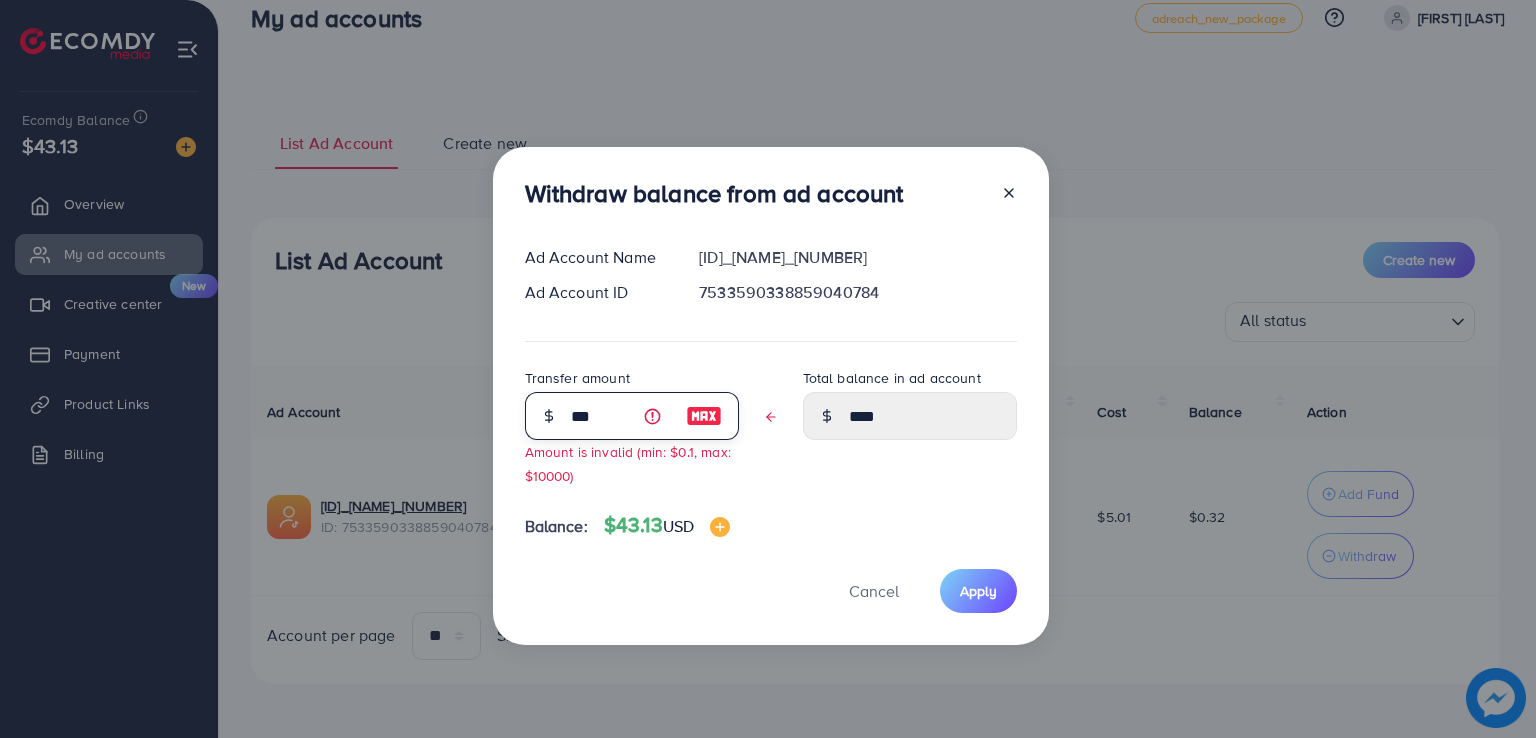 type on "****" 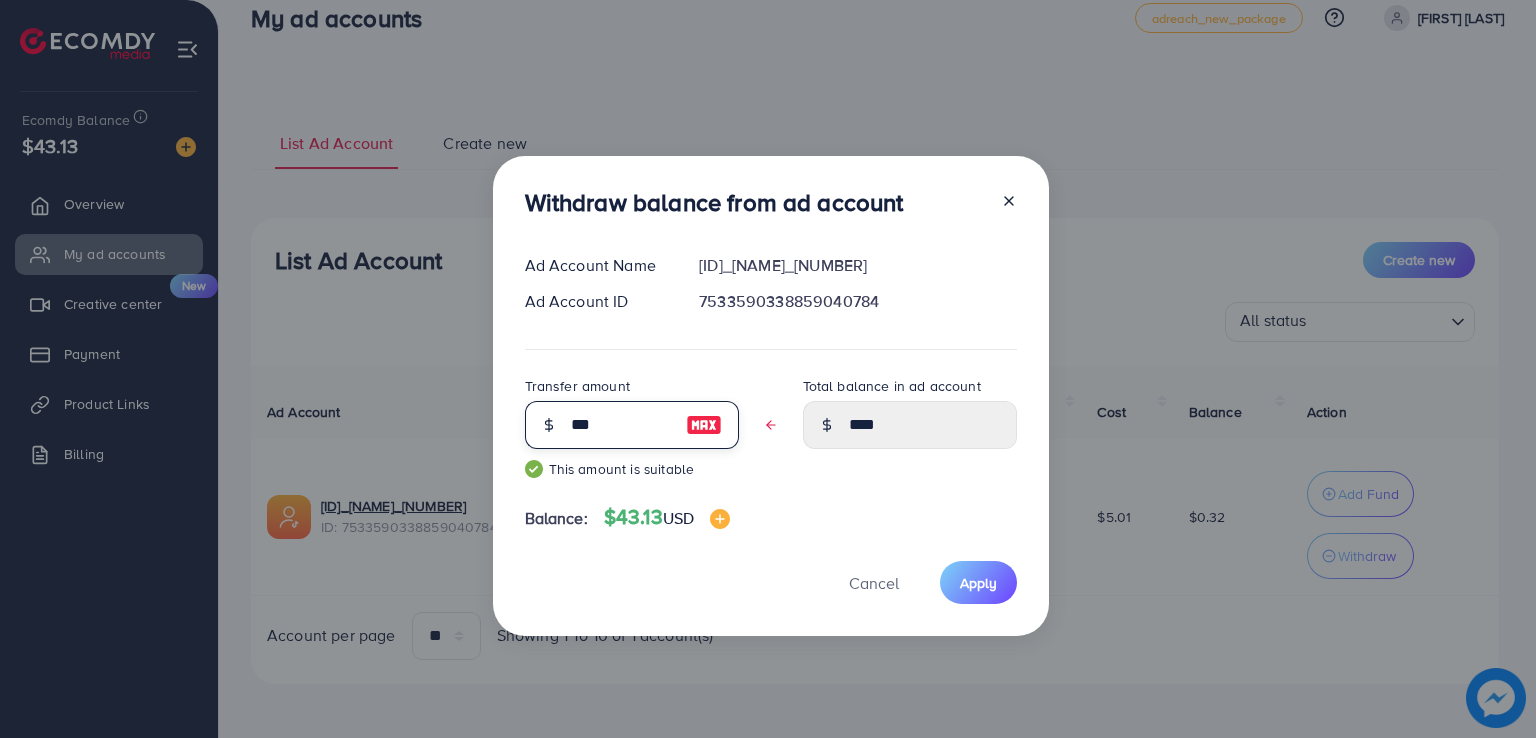 type on "****" 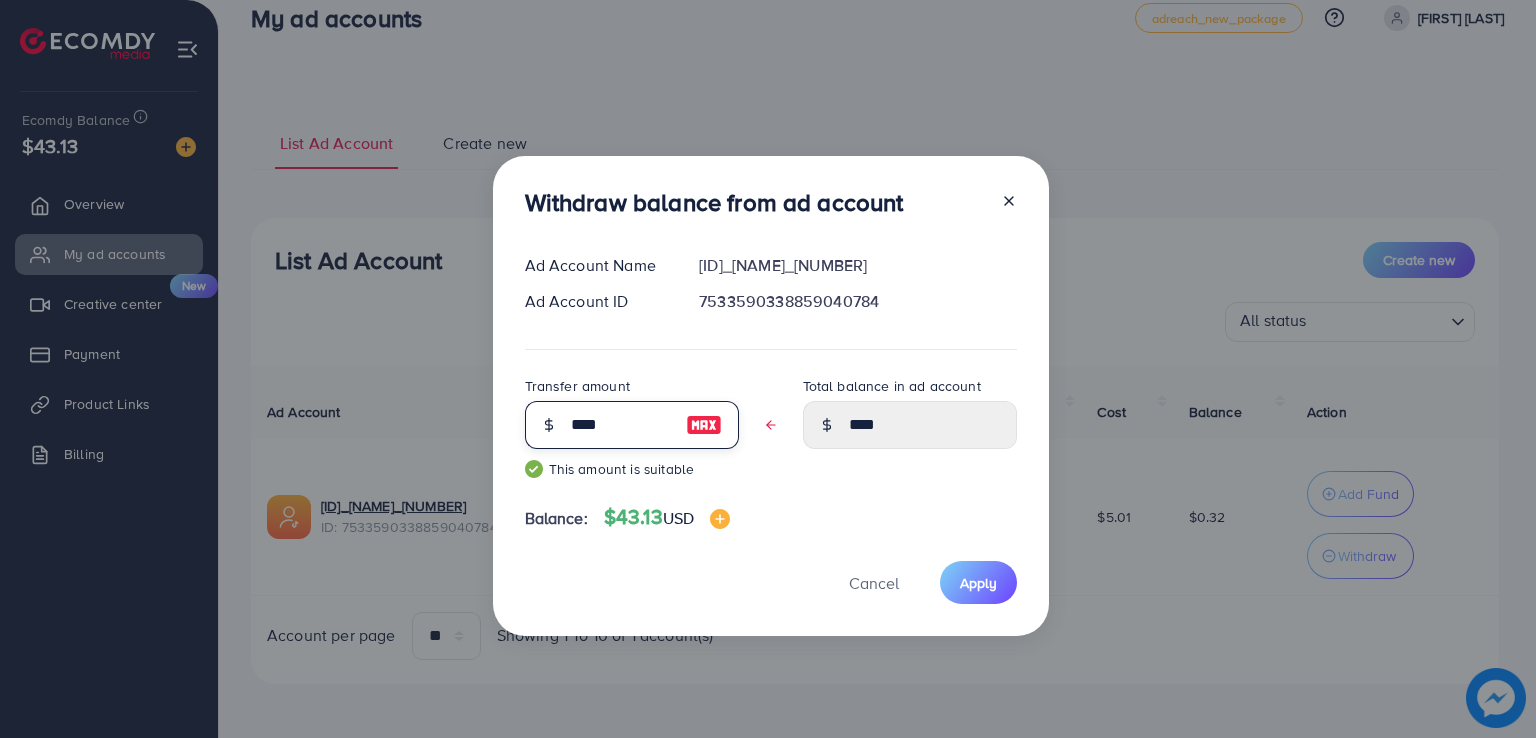 type on "****" 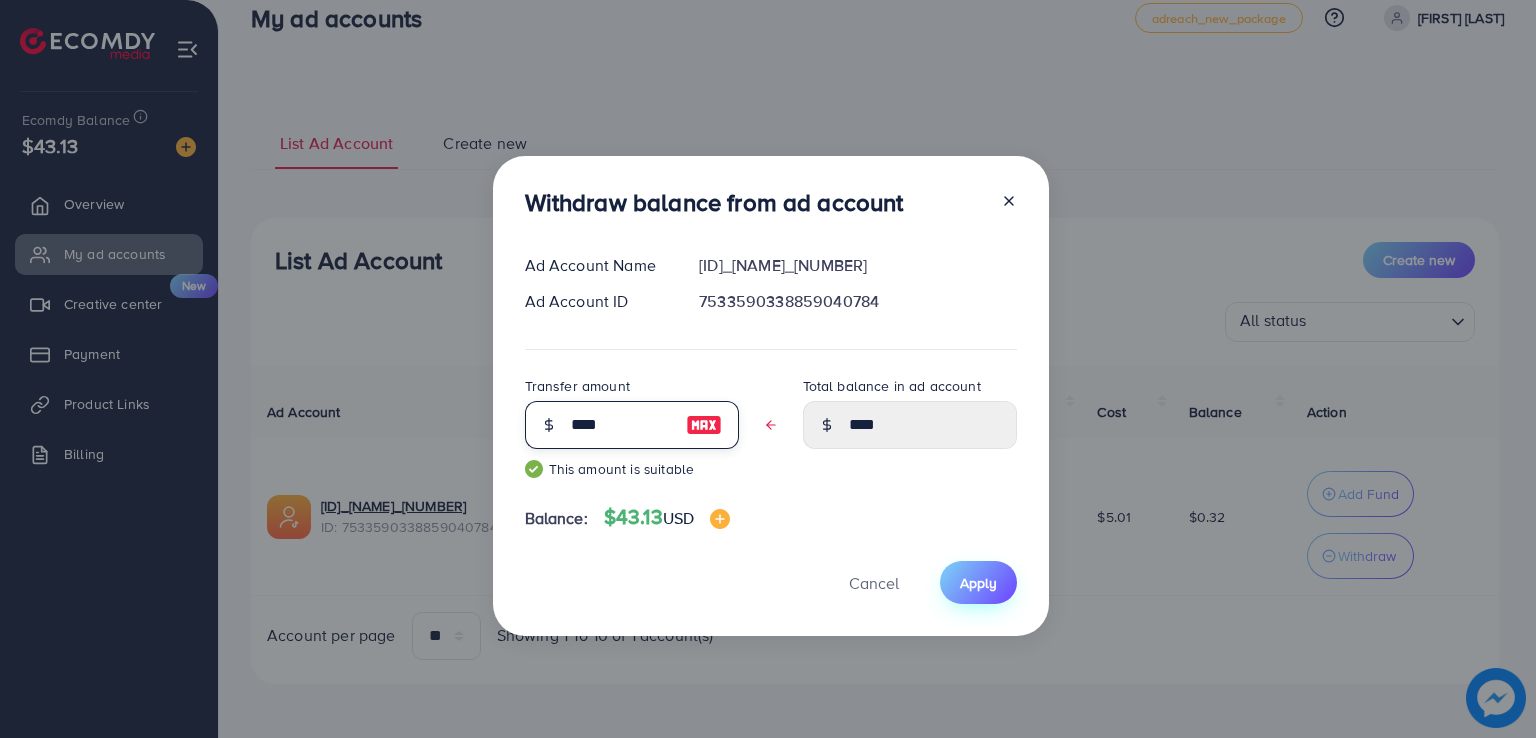 type on "****" 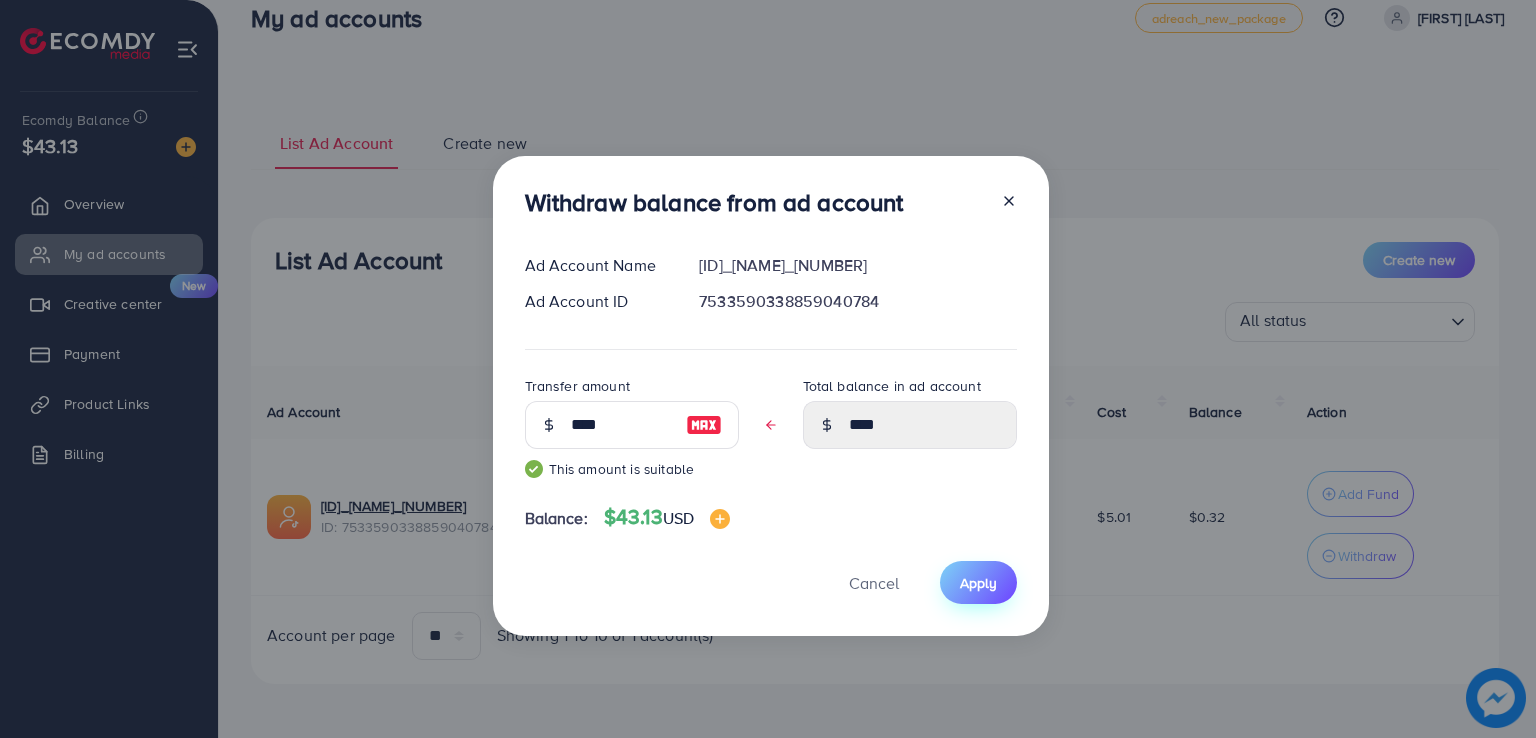 click on "Apply" at bounding box center (978, 582) 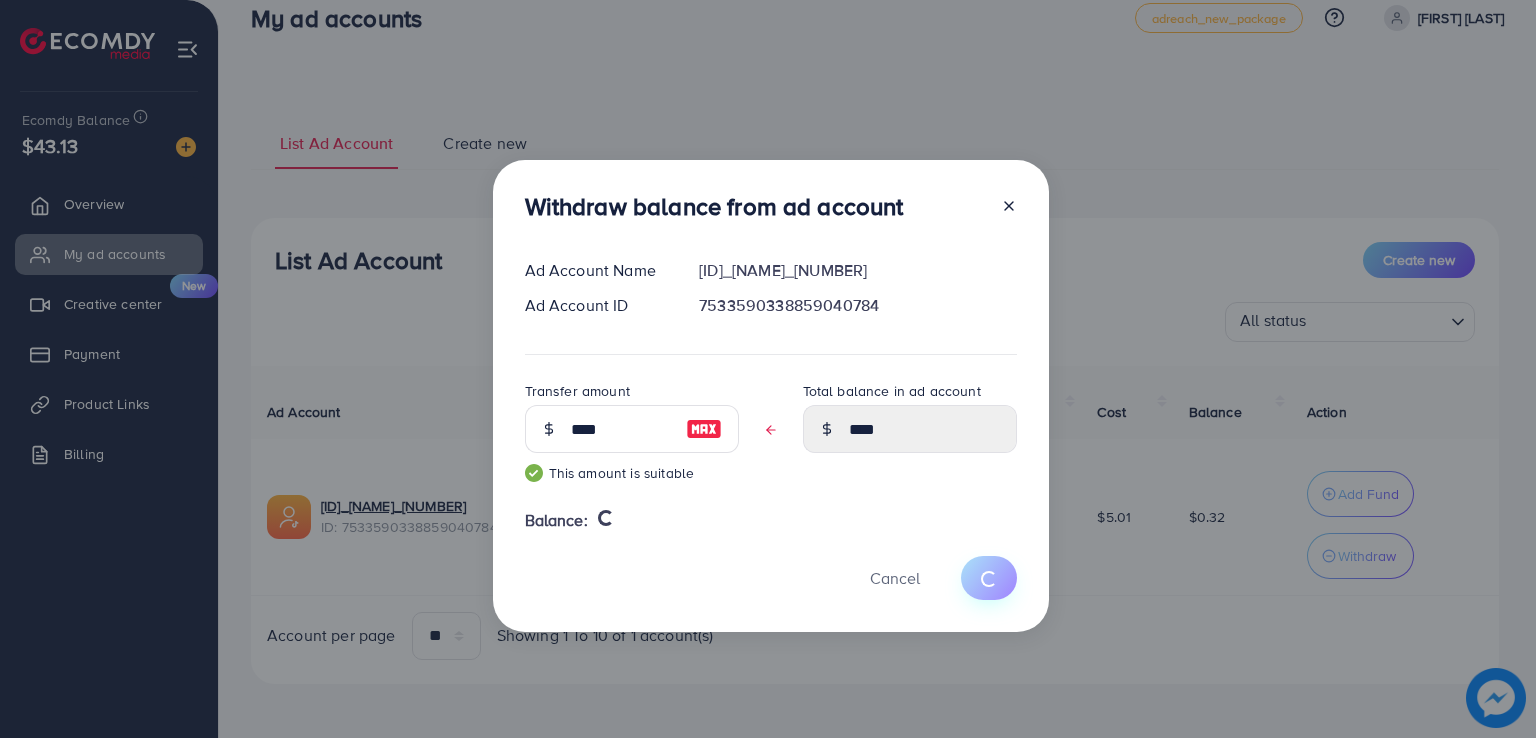 type 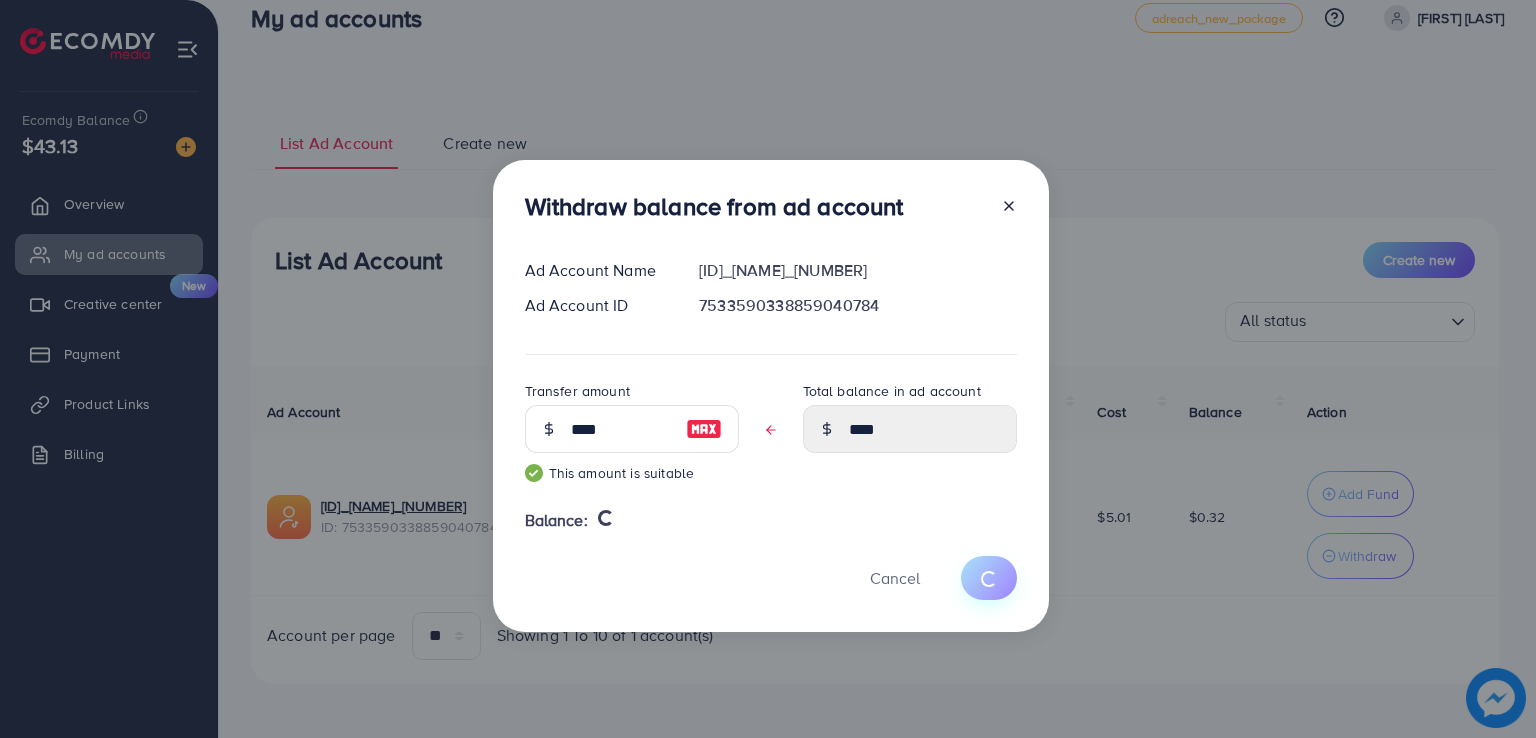 type on "****" 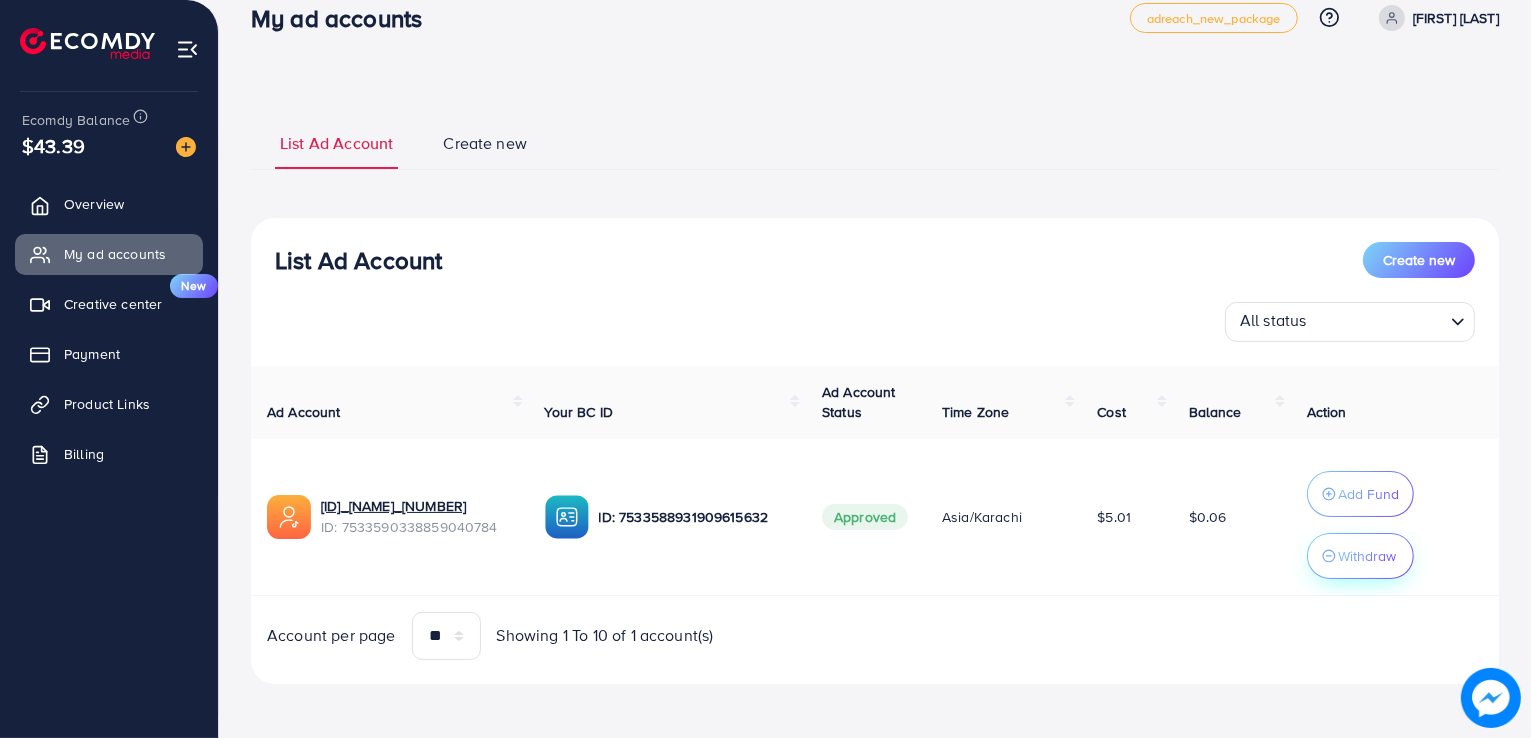 click on "Withdraw" at bounding box center (1367, 556) 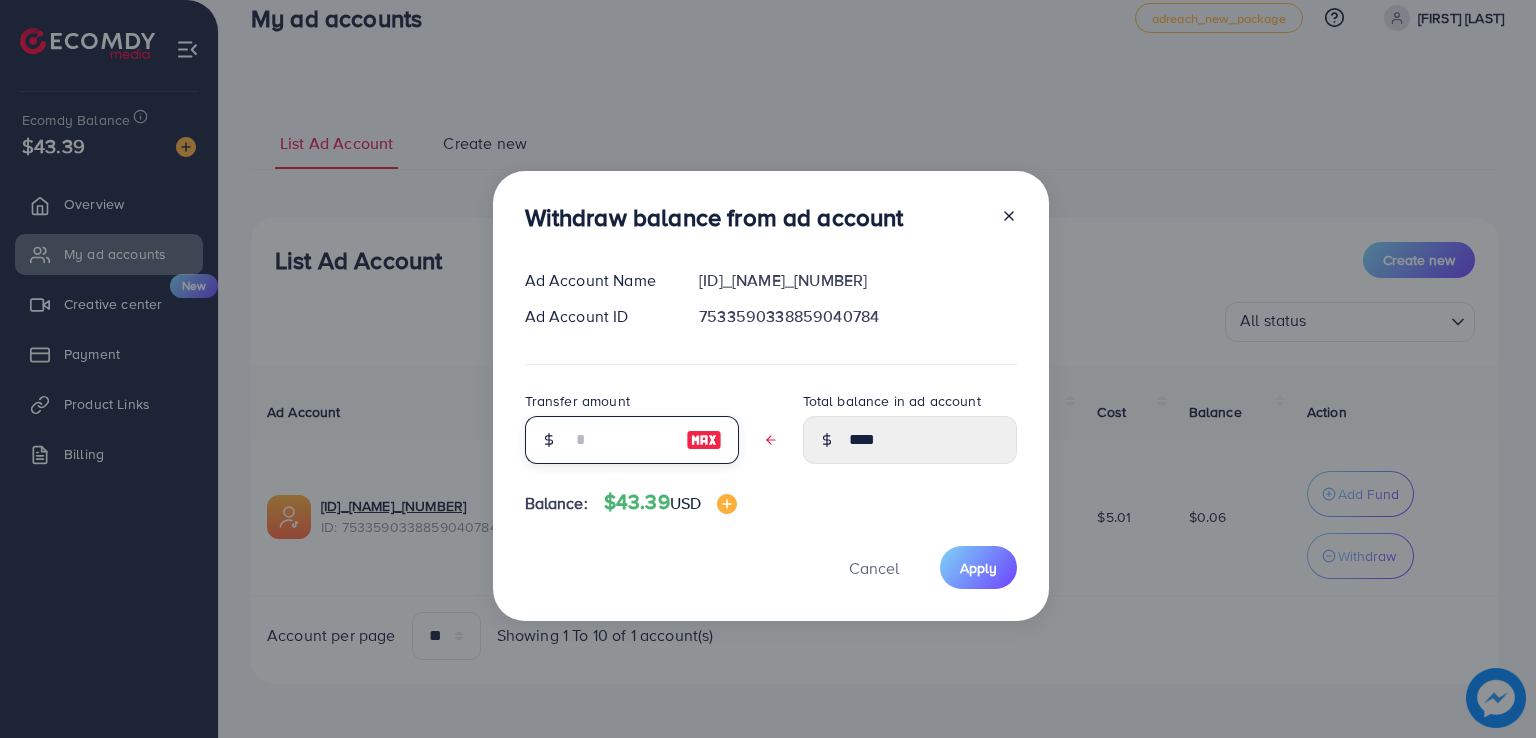 click at bounding box center [621, 440] 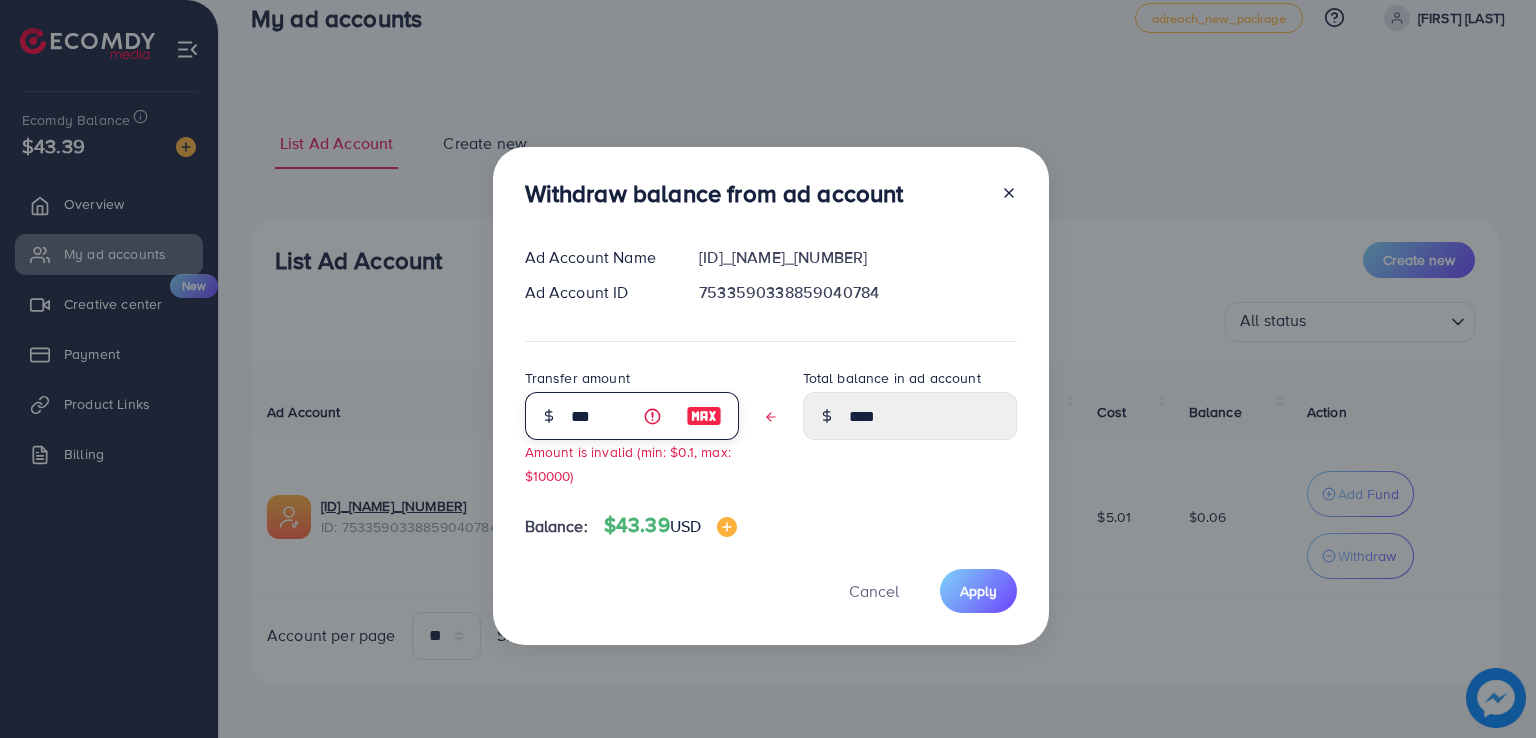 type on "****" 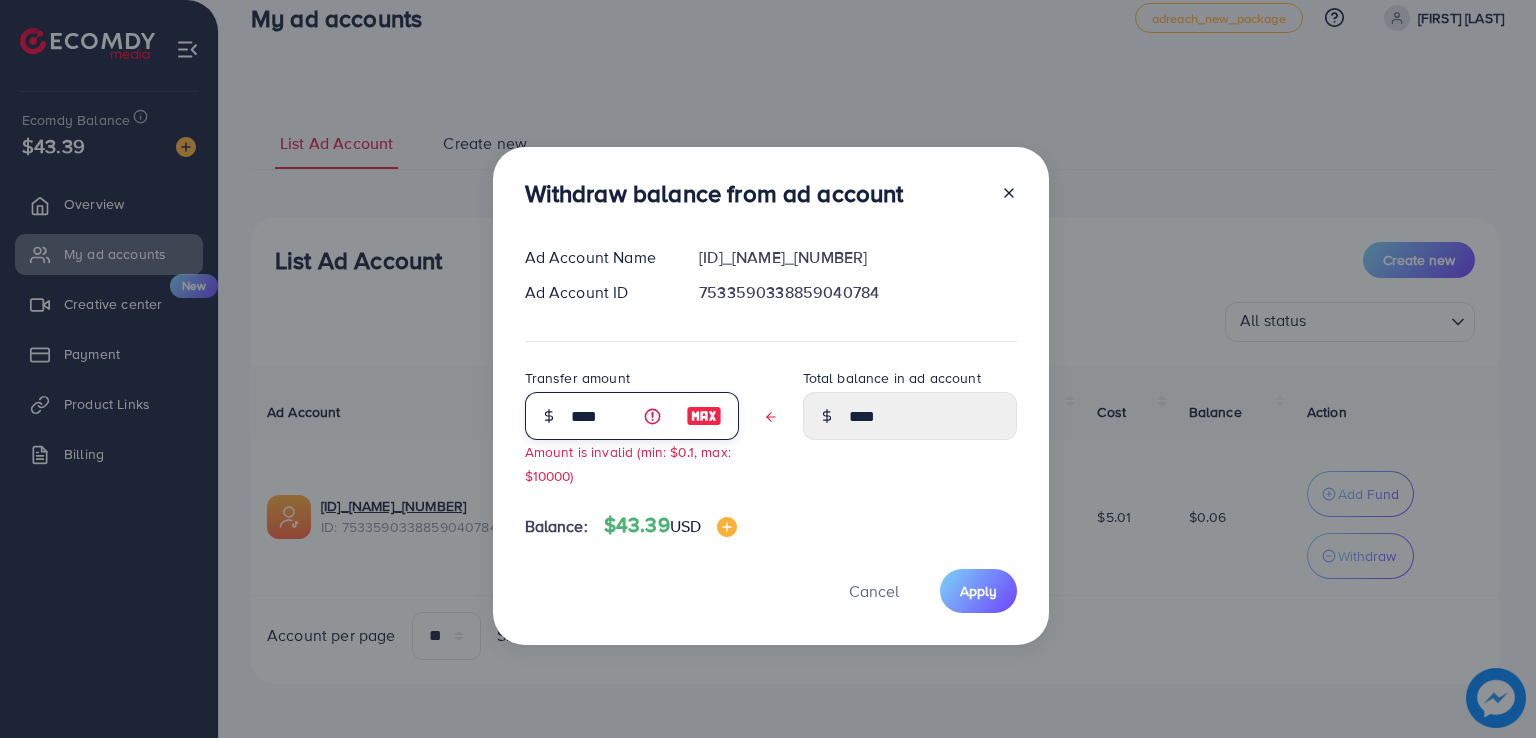 type on "****" 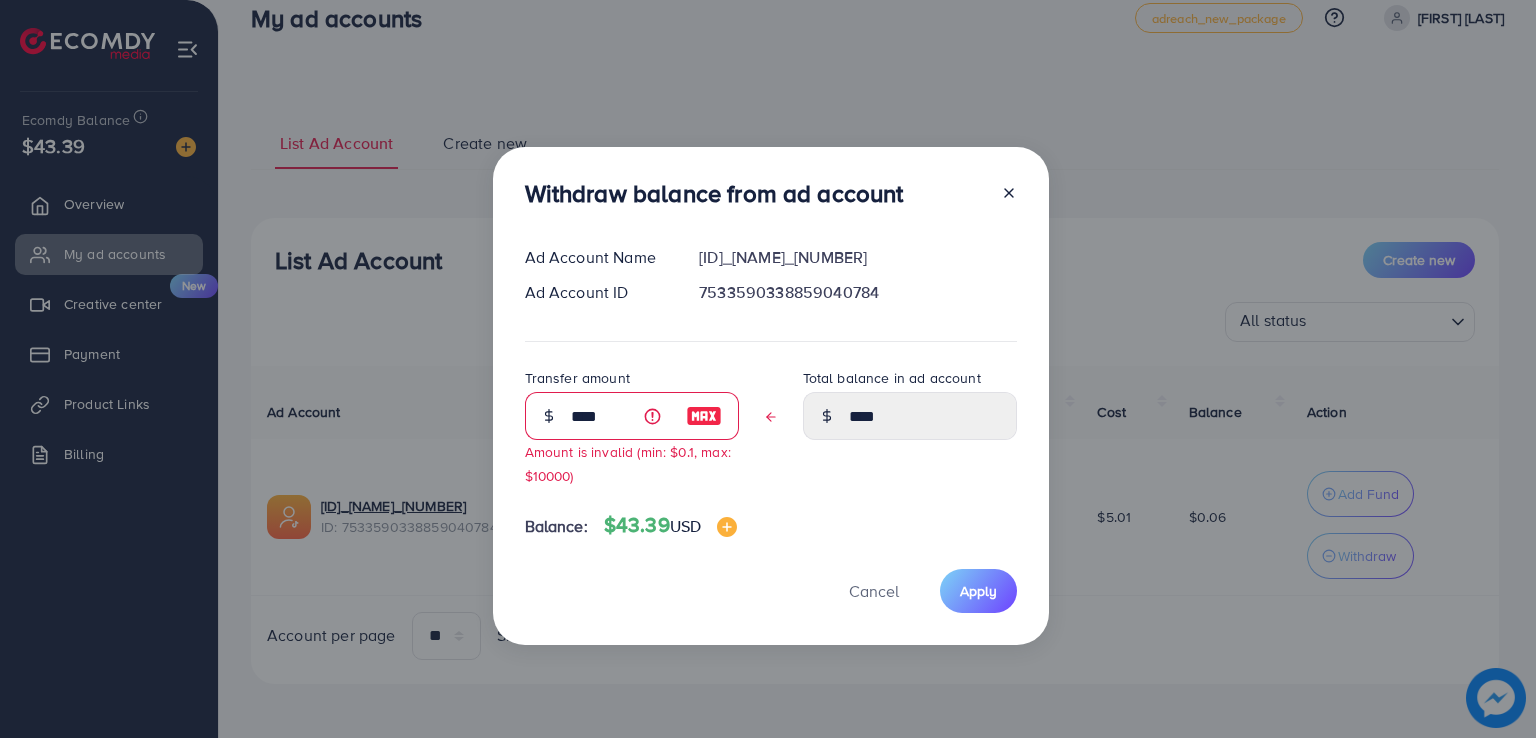 click at bounding box center [704, 416] 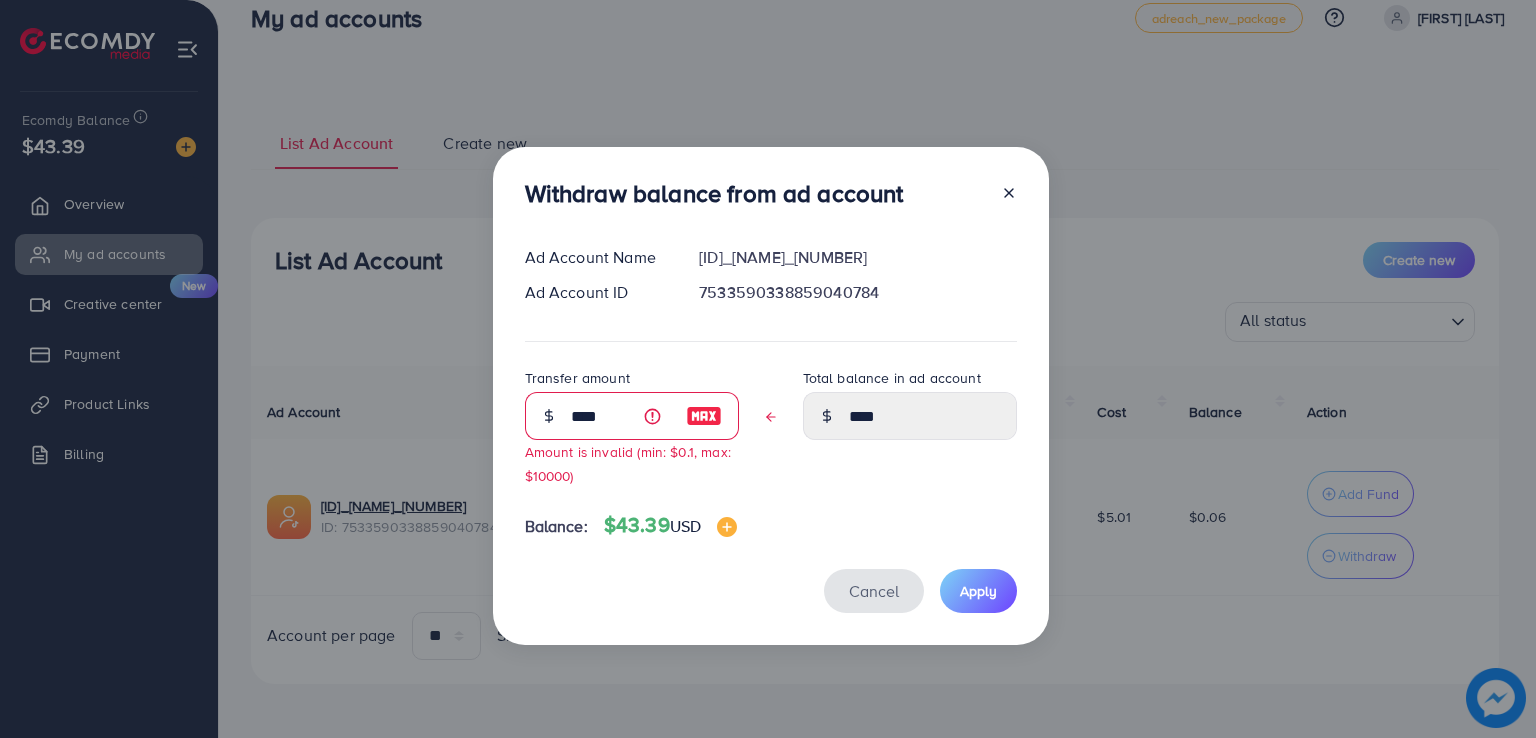 click on "Cancel" at bounding box center (874, 591) 